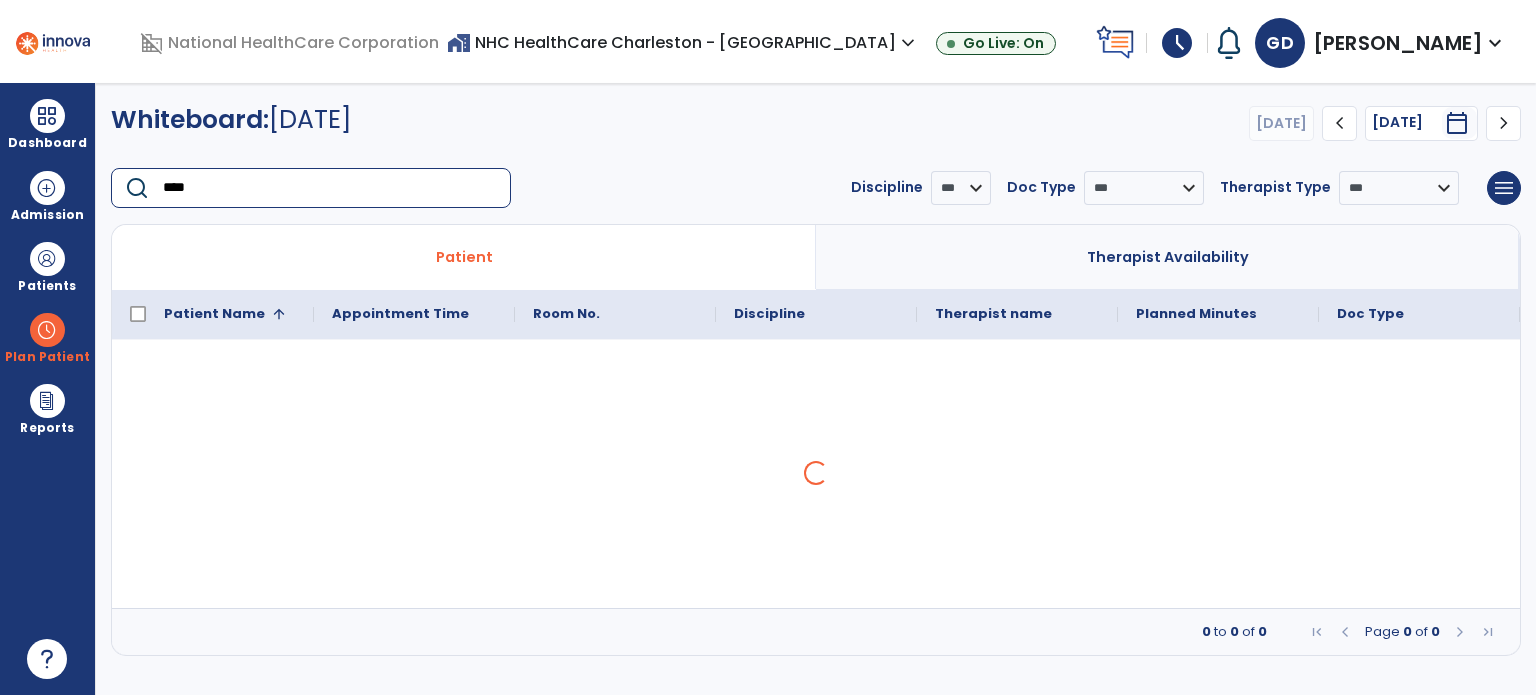 scroll, scrollTop: 0, scrollLeft: 0, axis: both 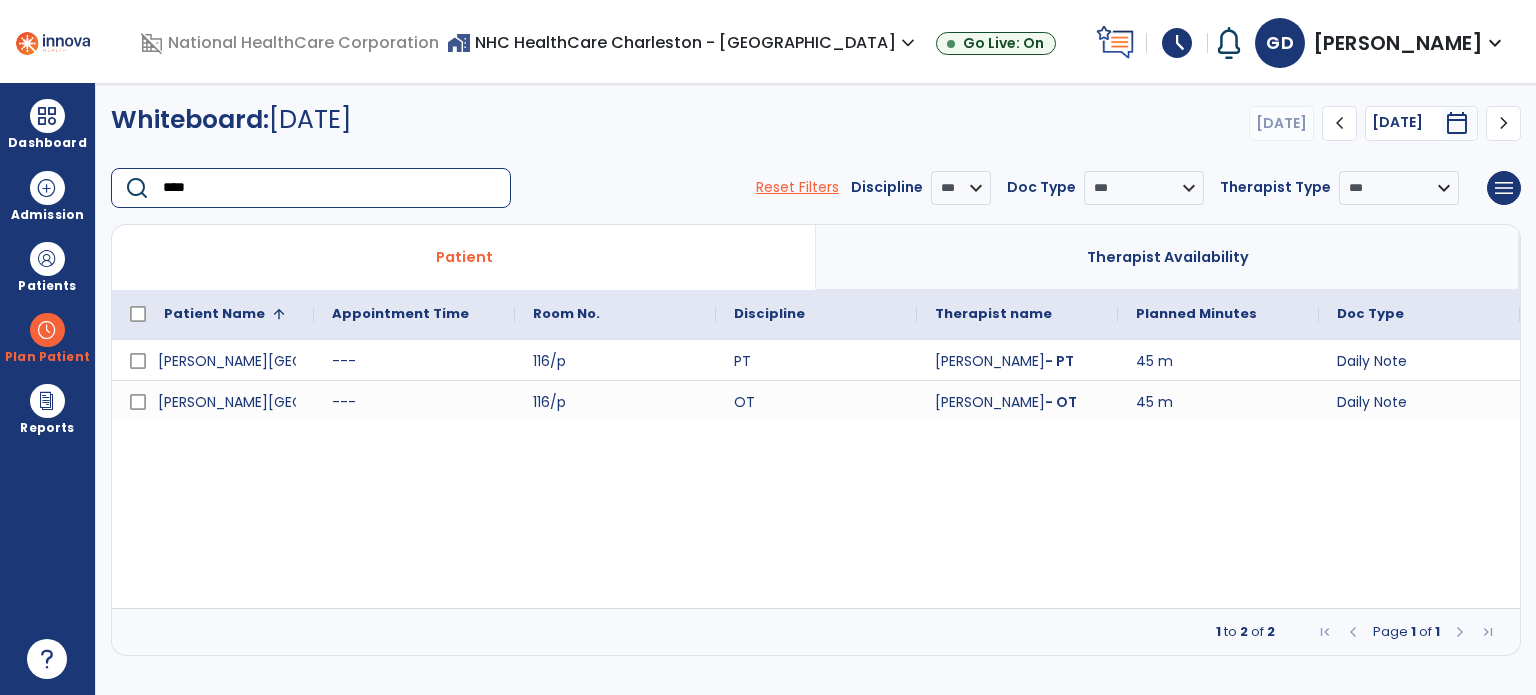 type on "****" 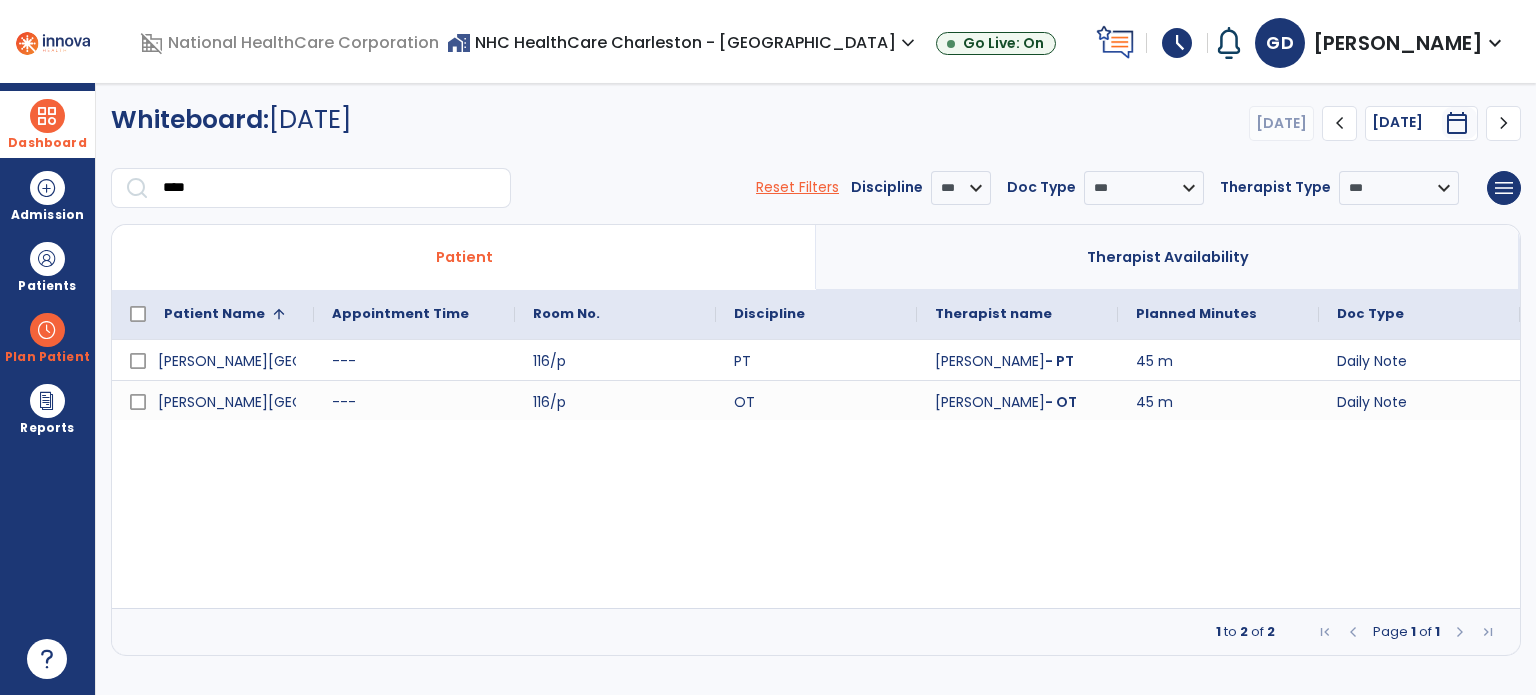 click at bounding box center [47, 116] 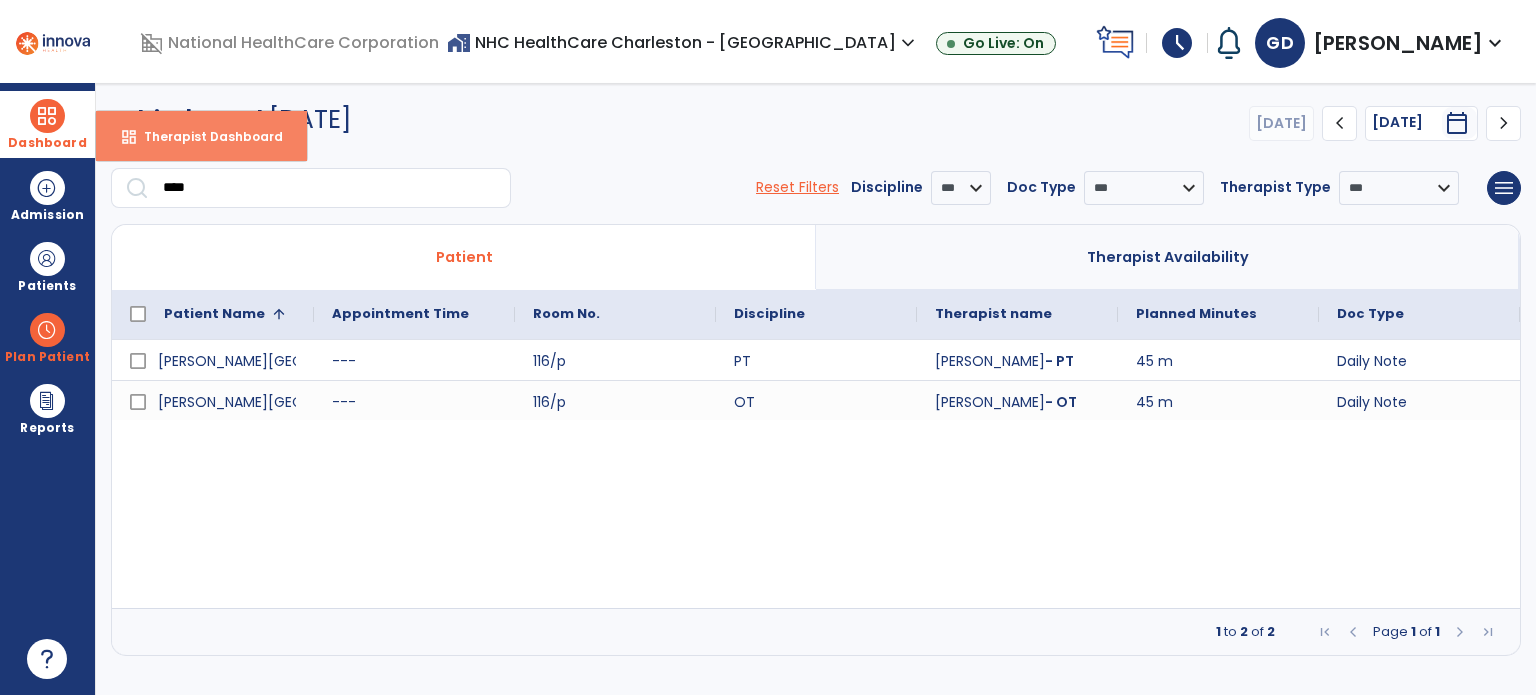 click on "Therapist Dashboard" at bounding box center [205, 136] 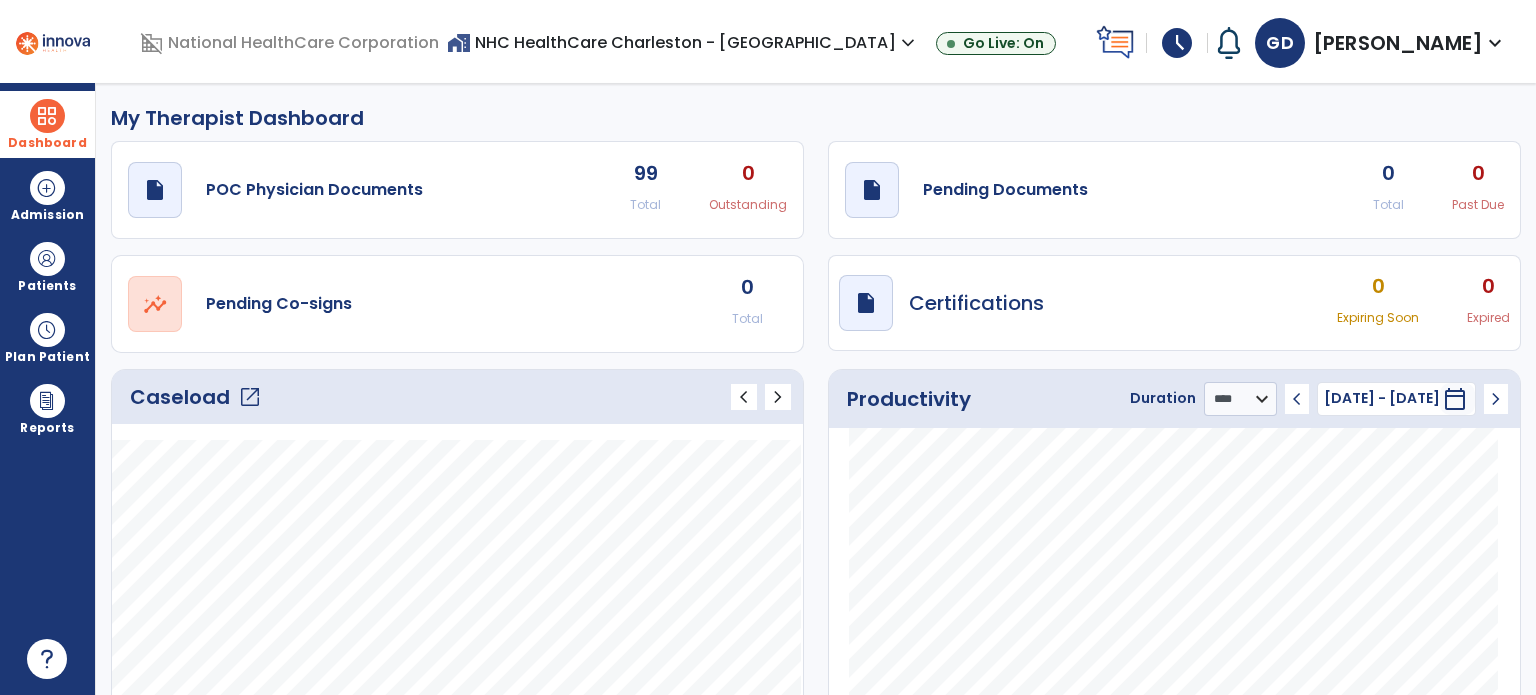 click on "0 Total" 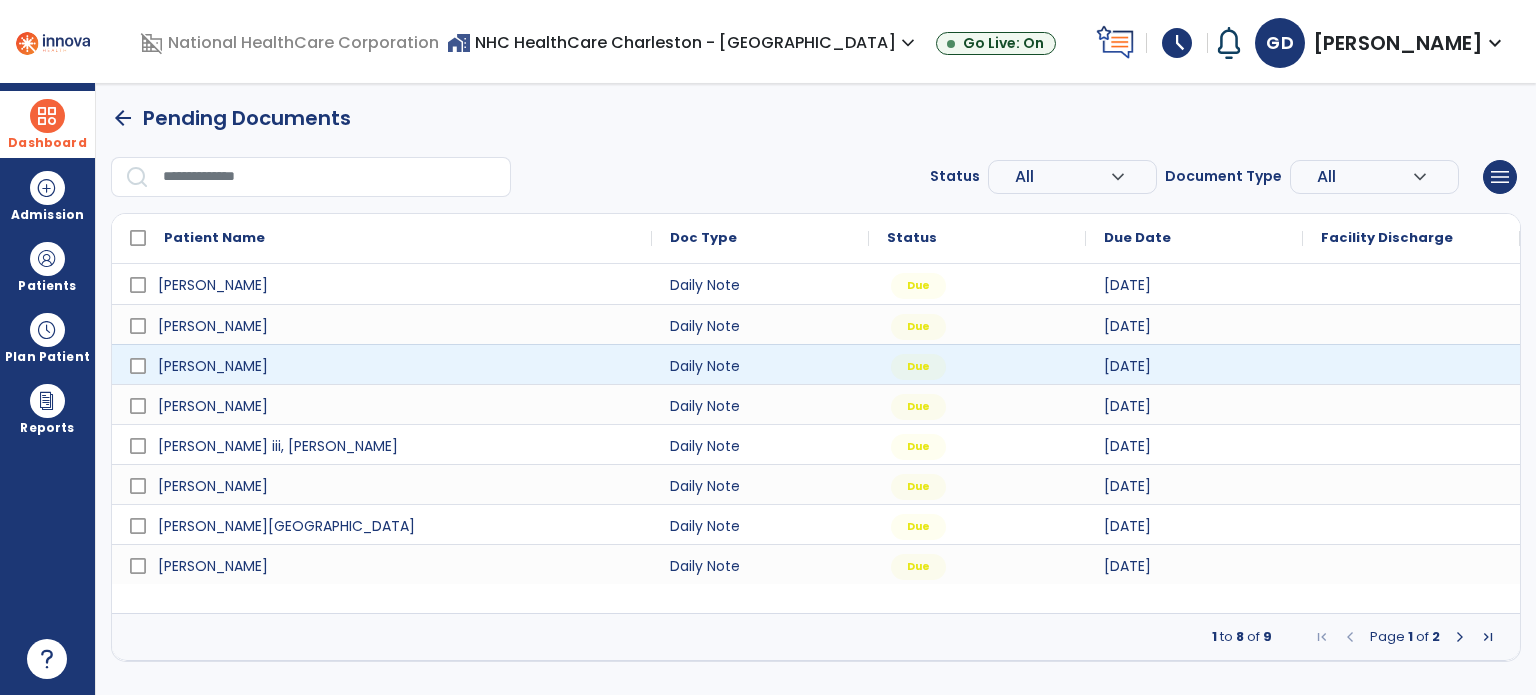 drag, startPoint x: 741, startPoint y: 383, endPoint x: 698, endPoint y: 355, distance: 51.312767 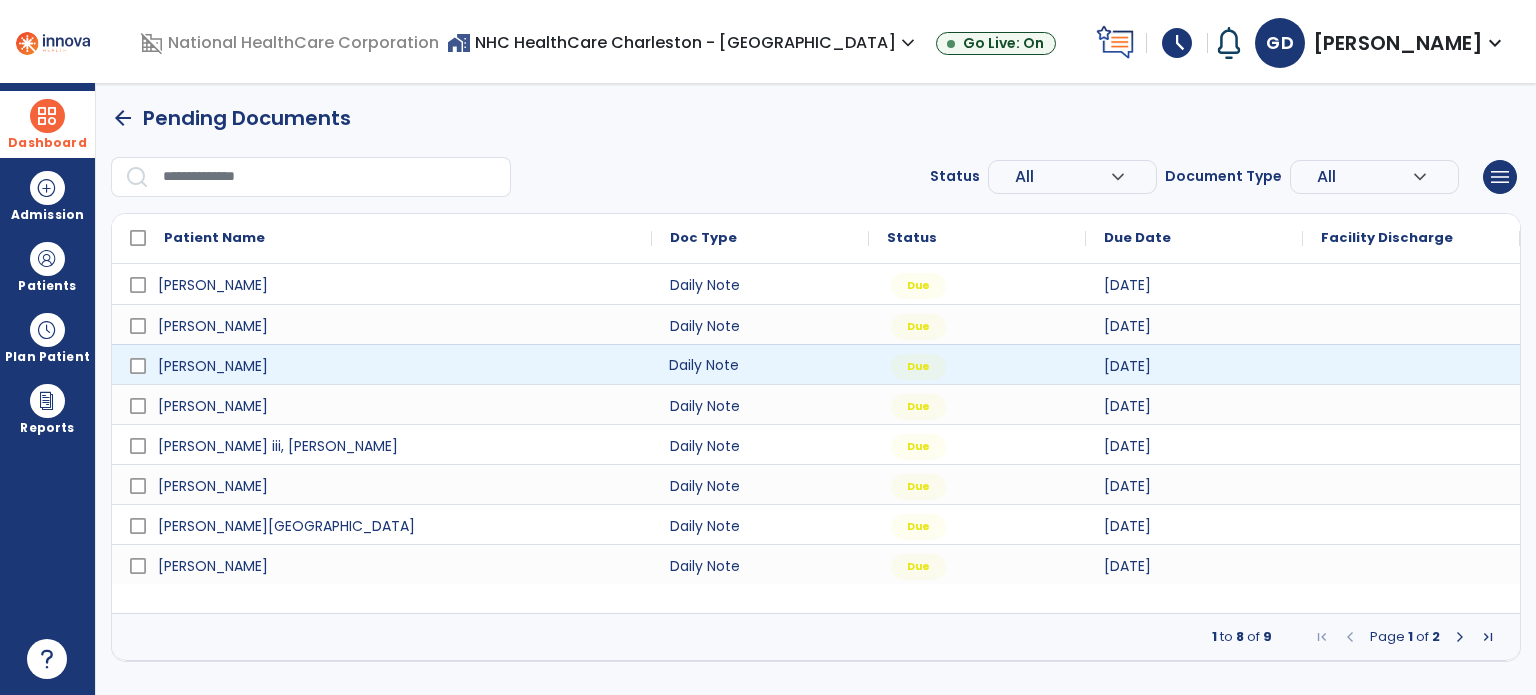 click on "Daily Note" at bounding box center [760, 364] 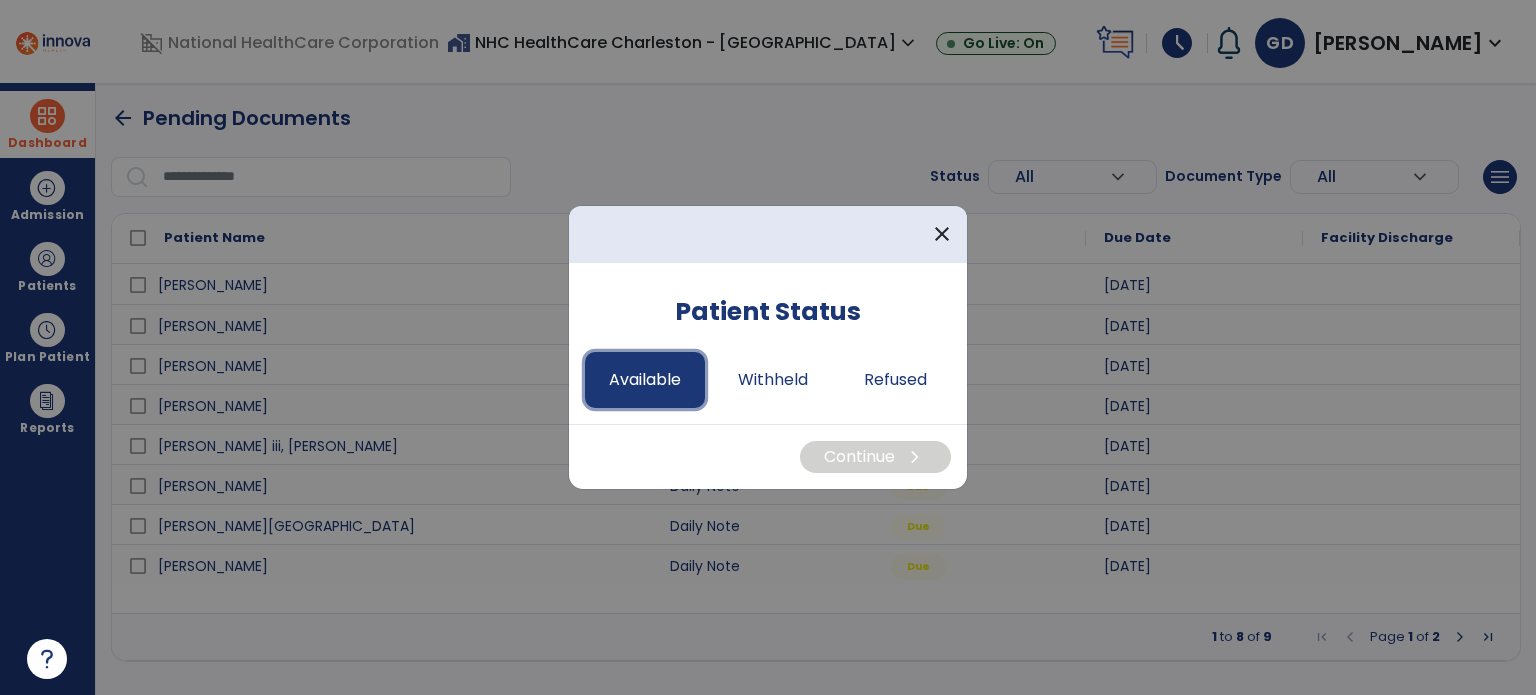 click on "Available" at bounding box center (645, 380) 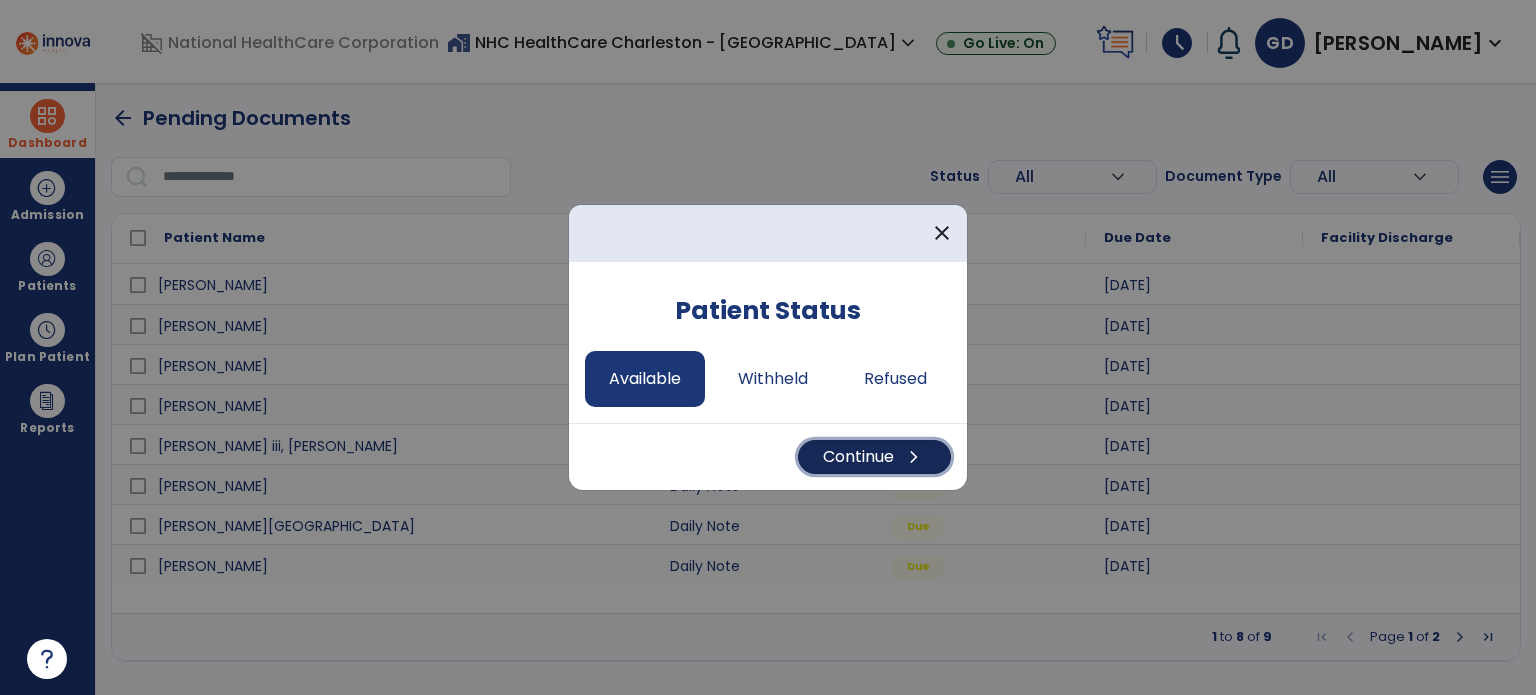 click on "Continue   chevron_right" at bounding box center [874, 457] 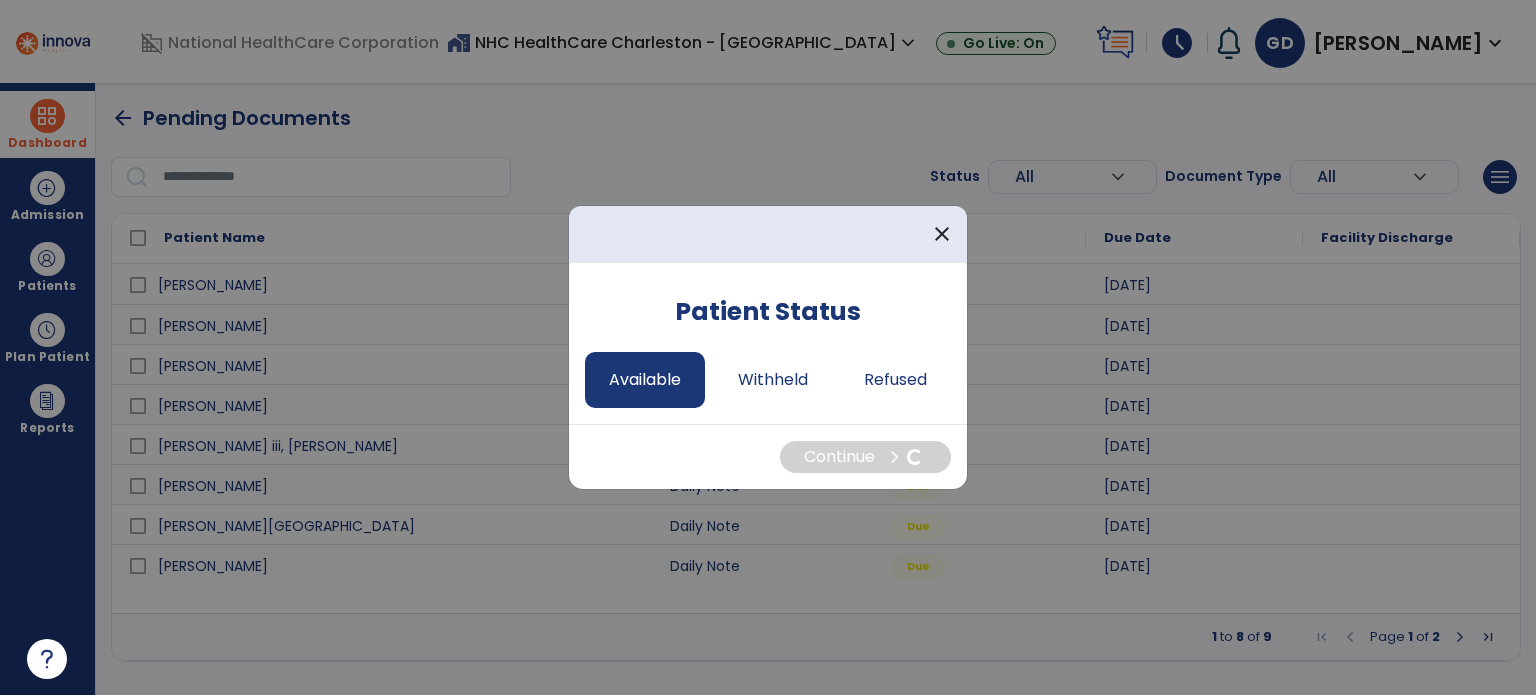 select on "*" 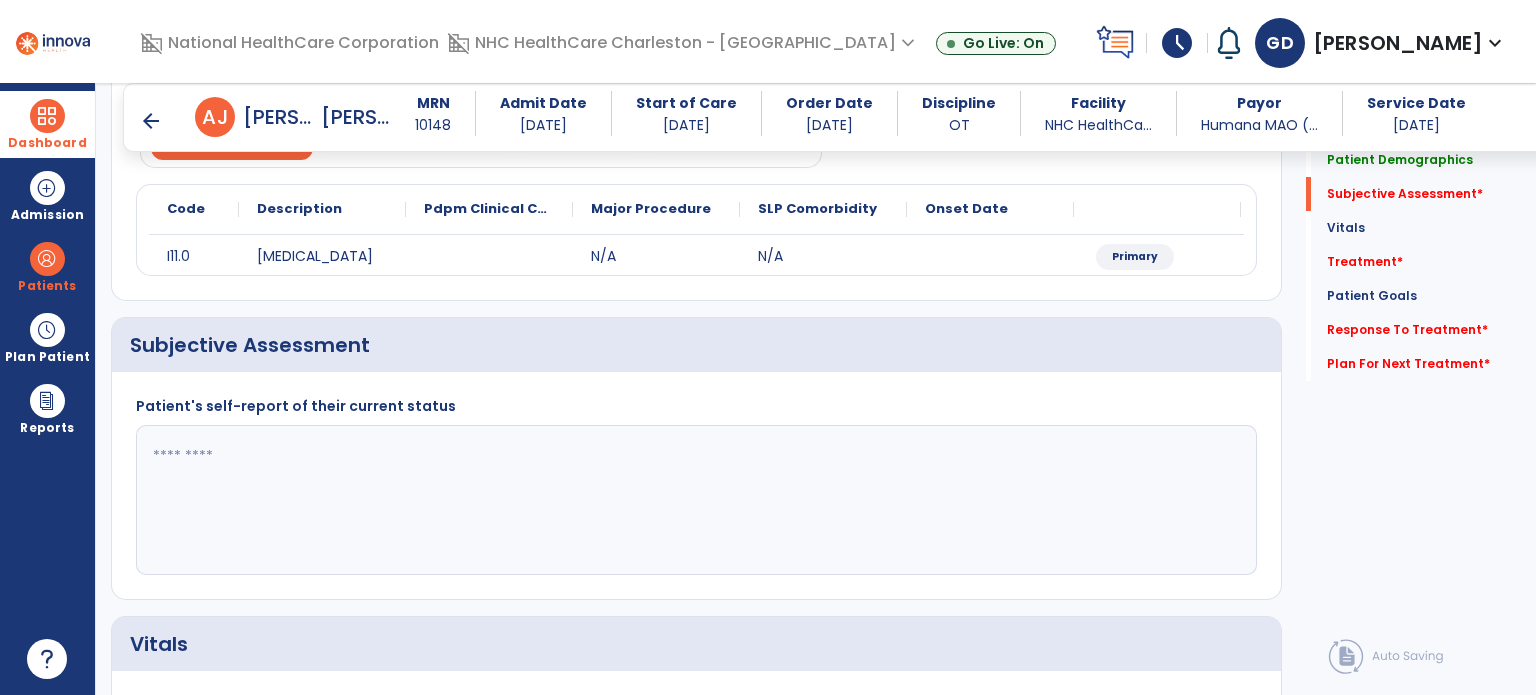 scroll, scrollTop: 212, scrollLeft: 0, axis: vertical 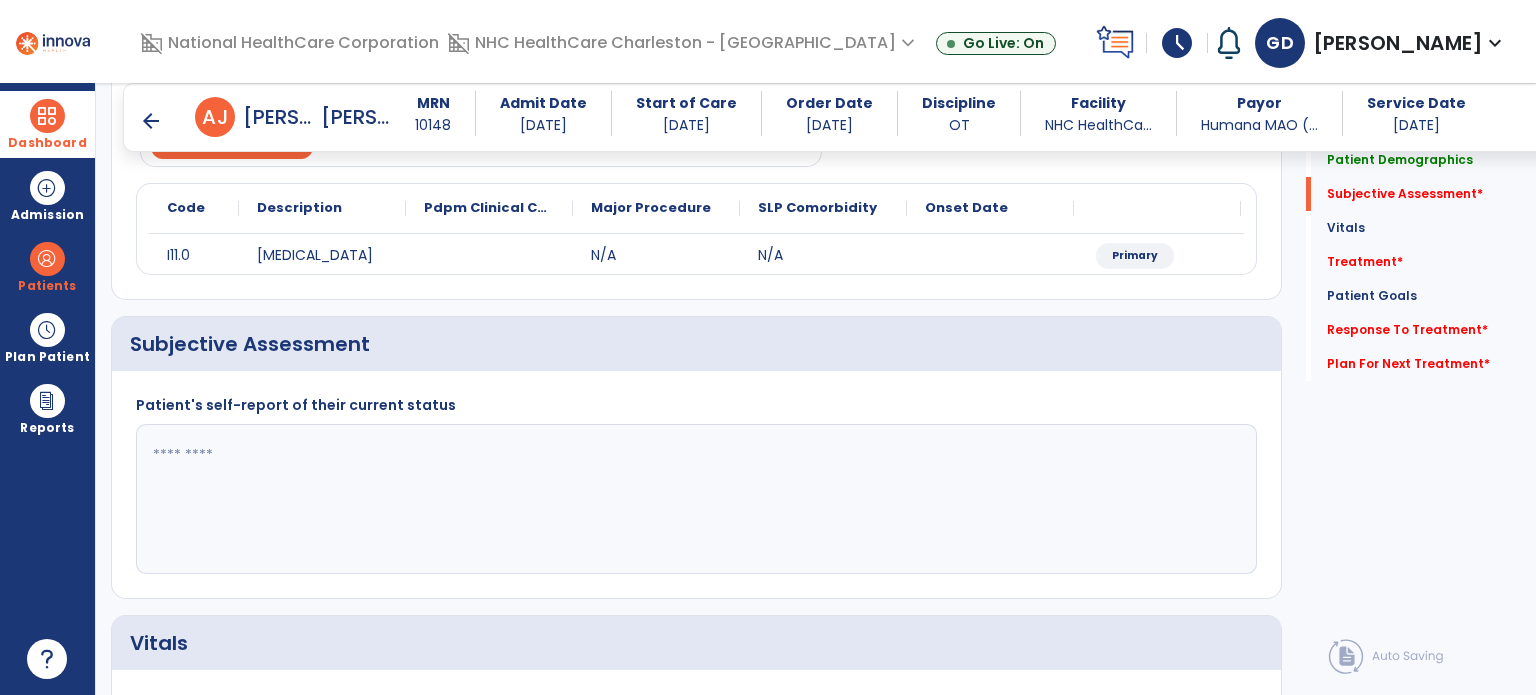 click 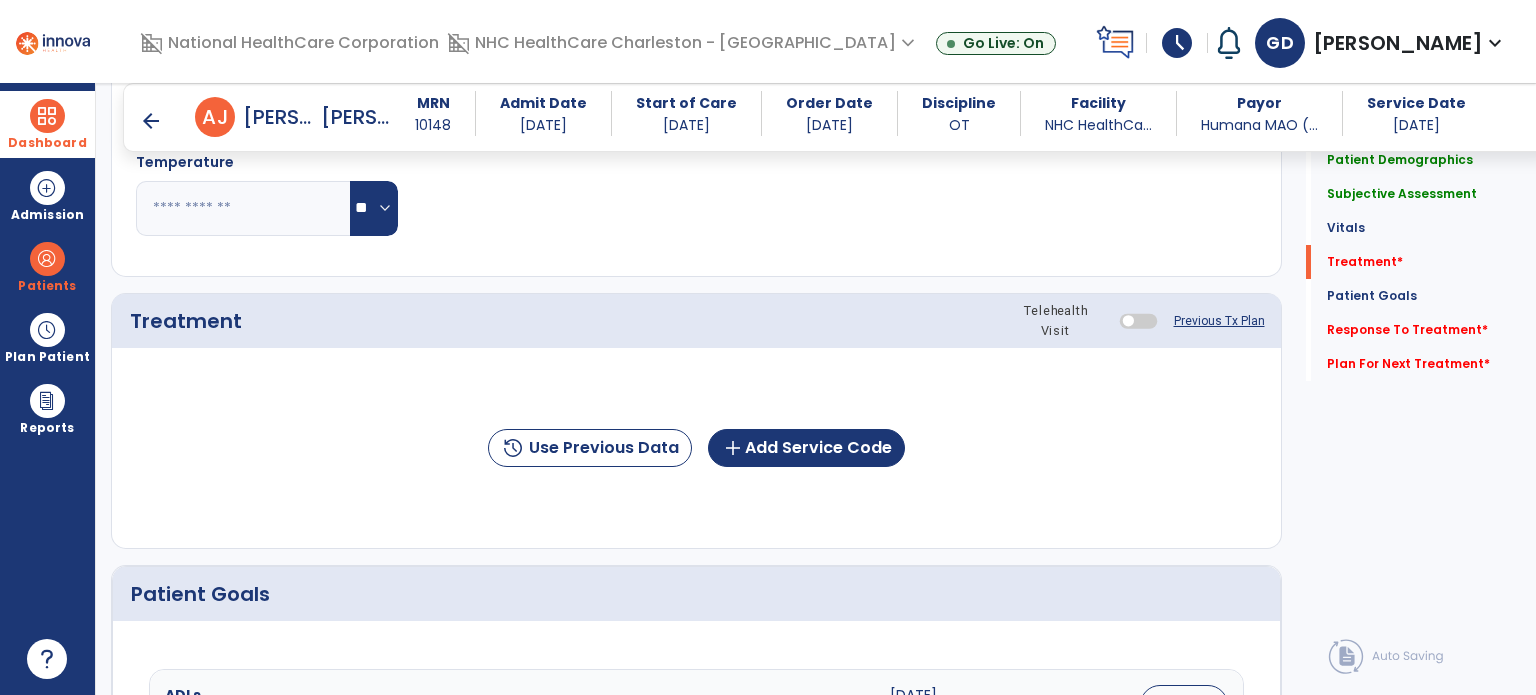 scroll, scrollTop: 955, scrollLeft: 0, axis: vertical 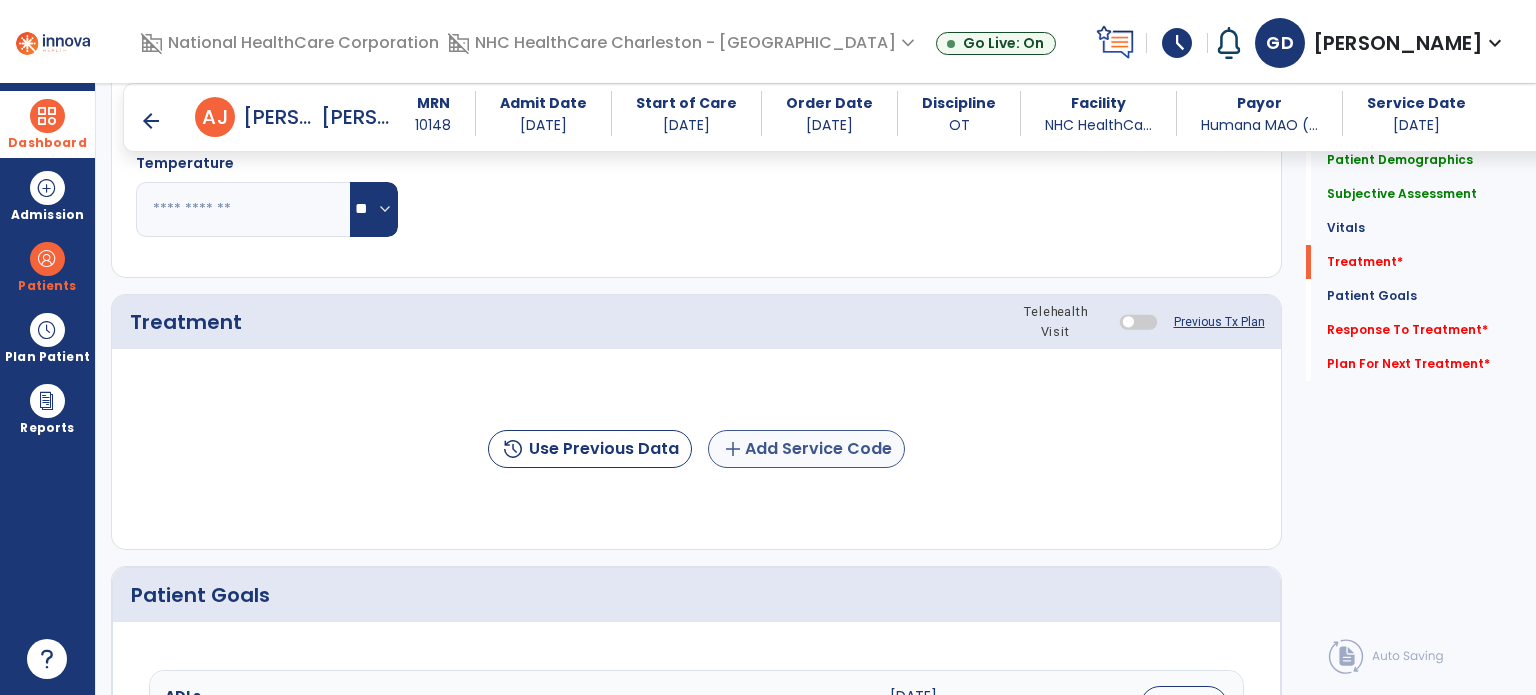 type on "**********" 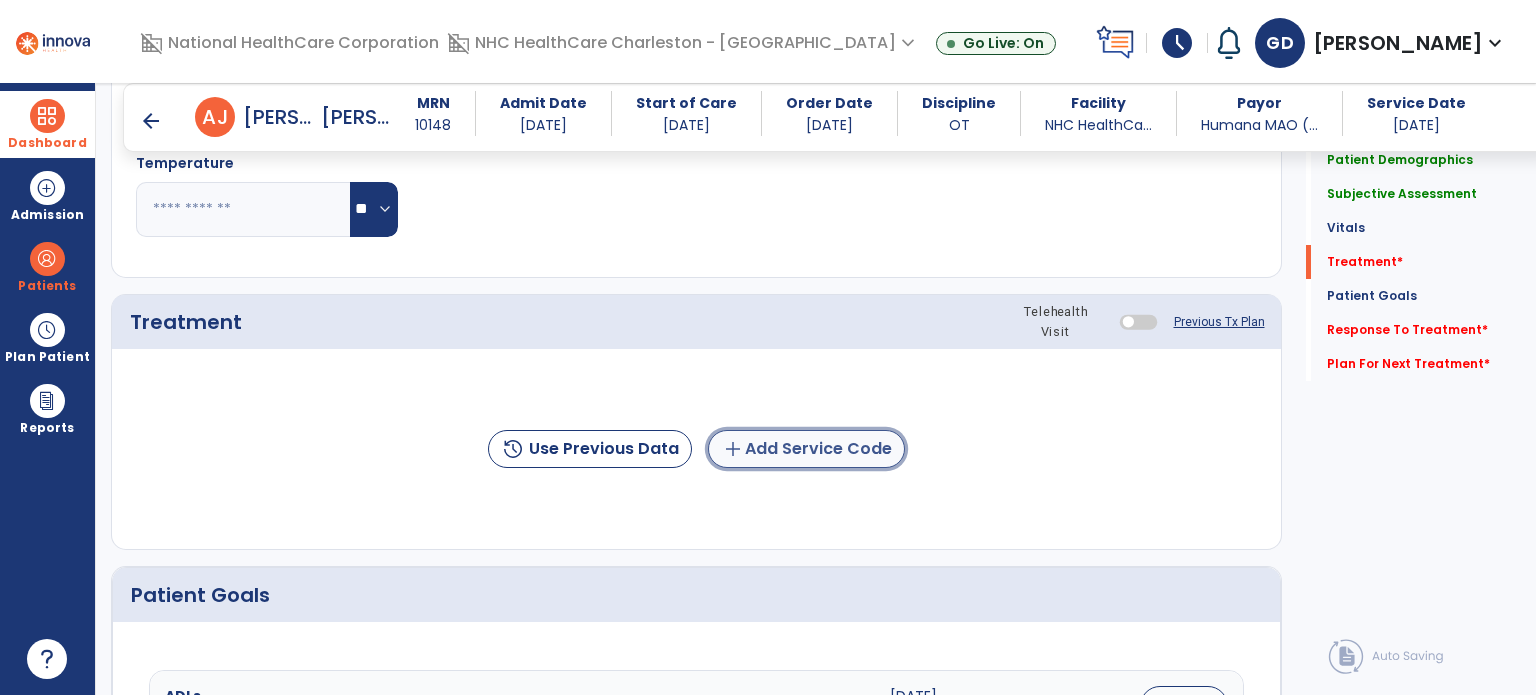 click on "add  Add Service Code" 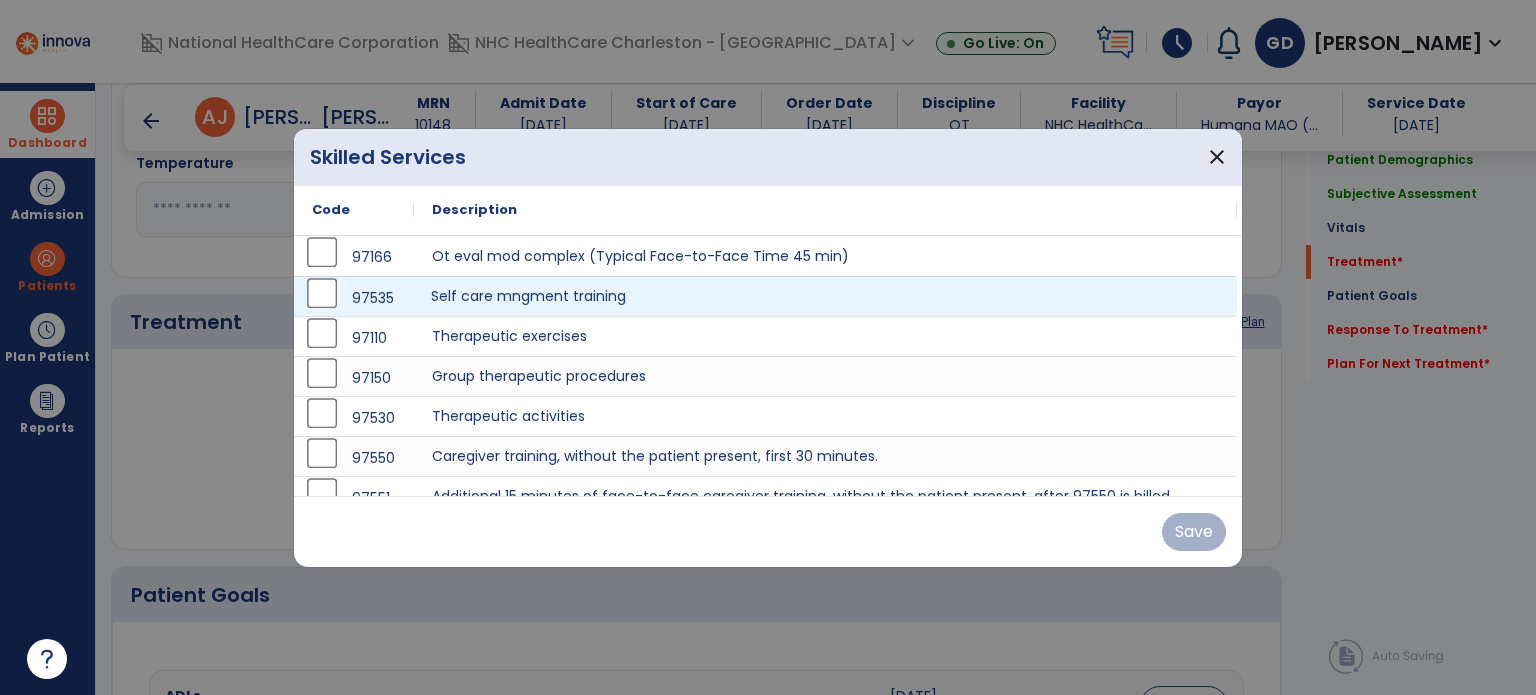 click on "Self care mngment training" at bounding box center [825, 296] 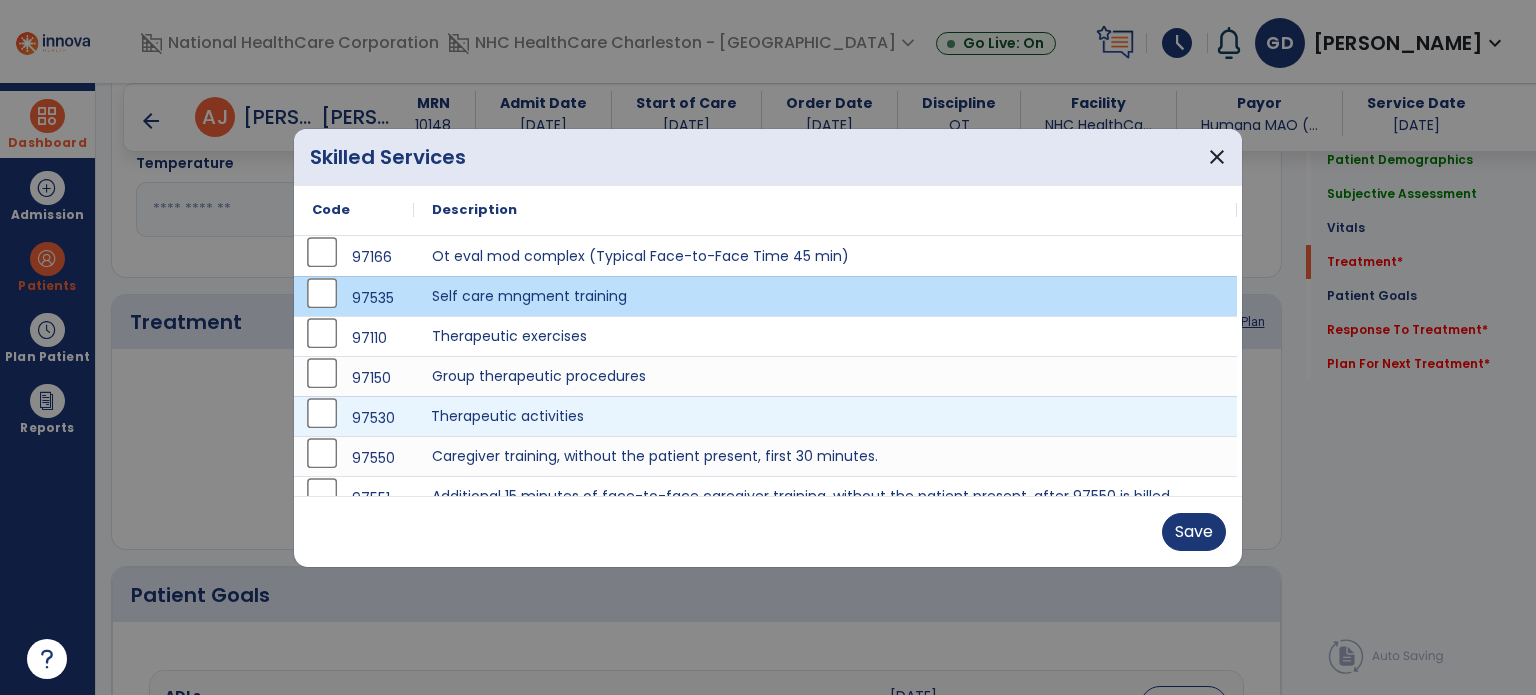 click on "Therapeutic activities" at bounding box center [825, 416] 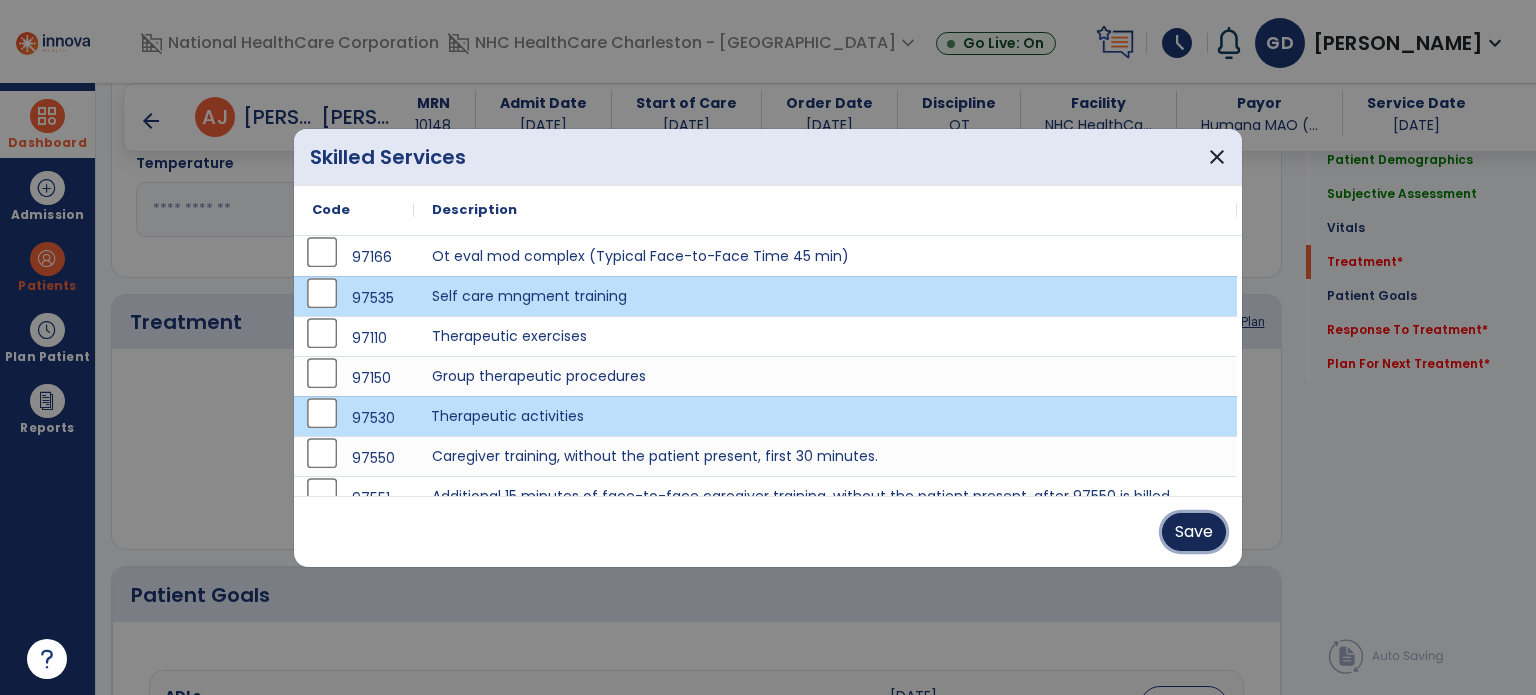 click on "Save" at bounding box center (1194, 532) 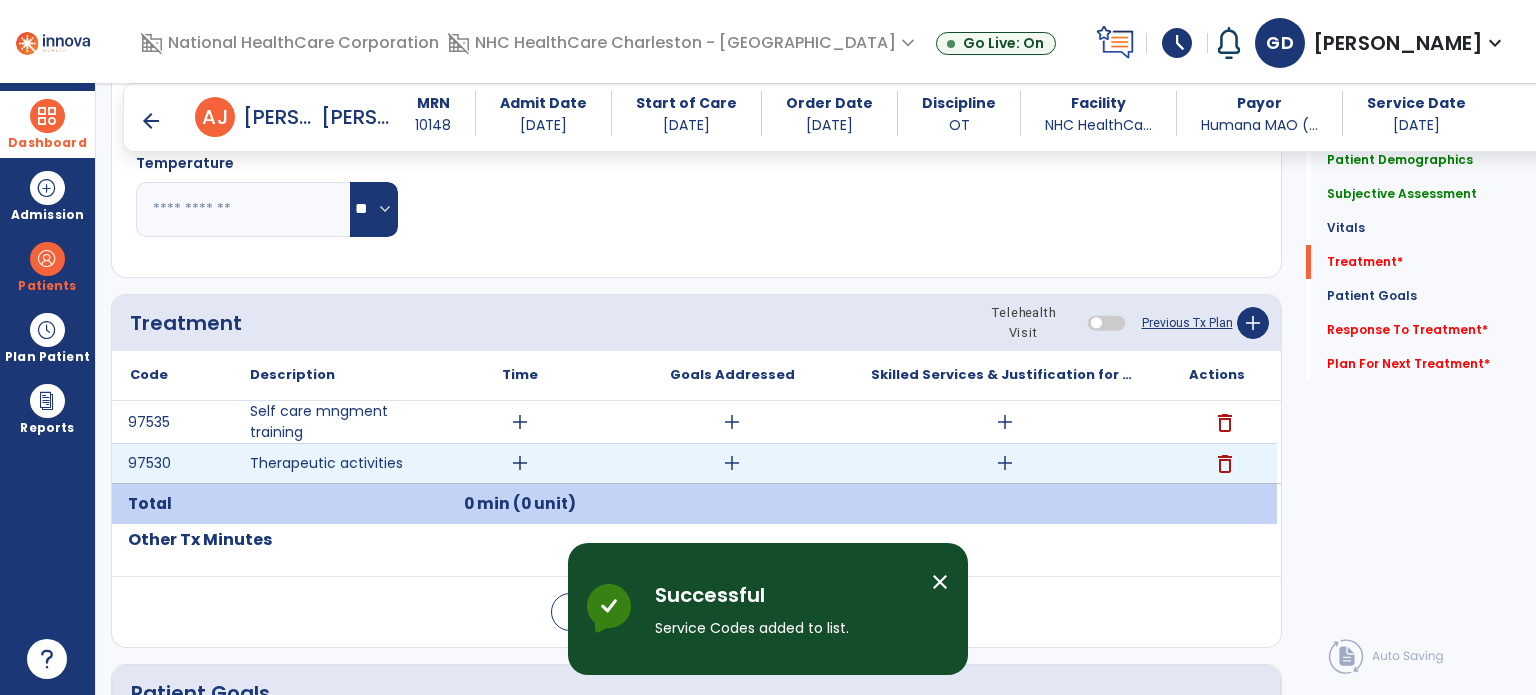 click on "add" at bounding box center [1005, 463] 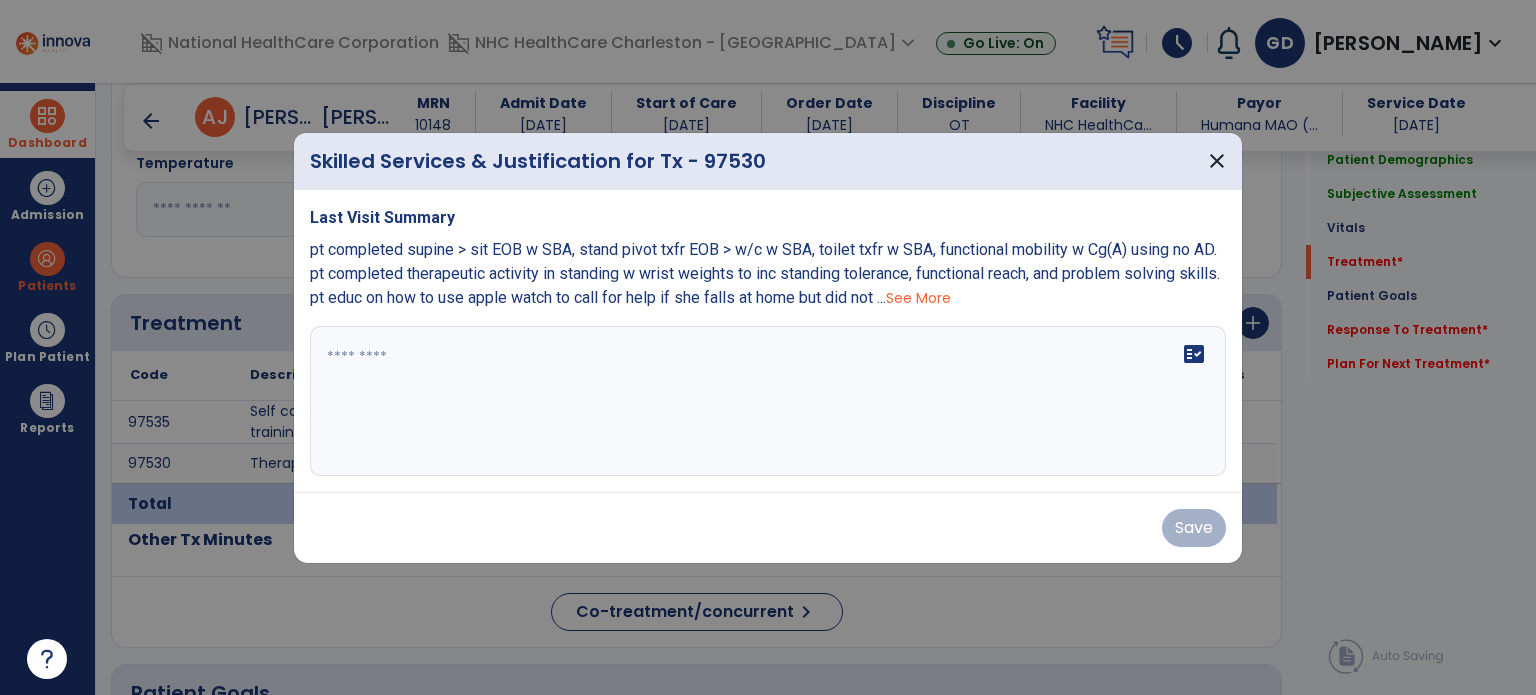 click on "fact_check" at bounding box center [768, 401] 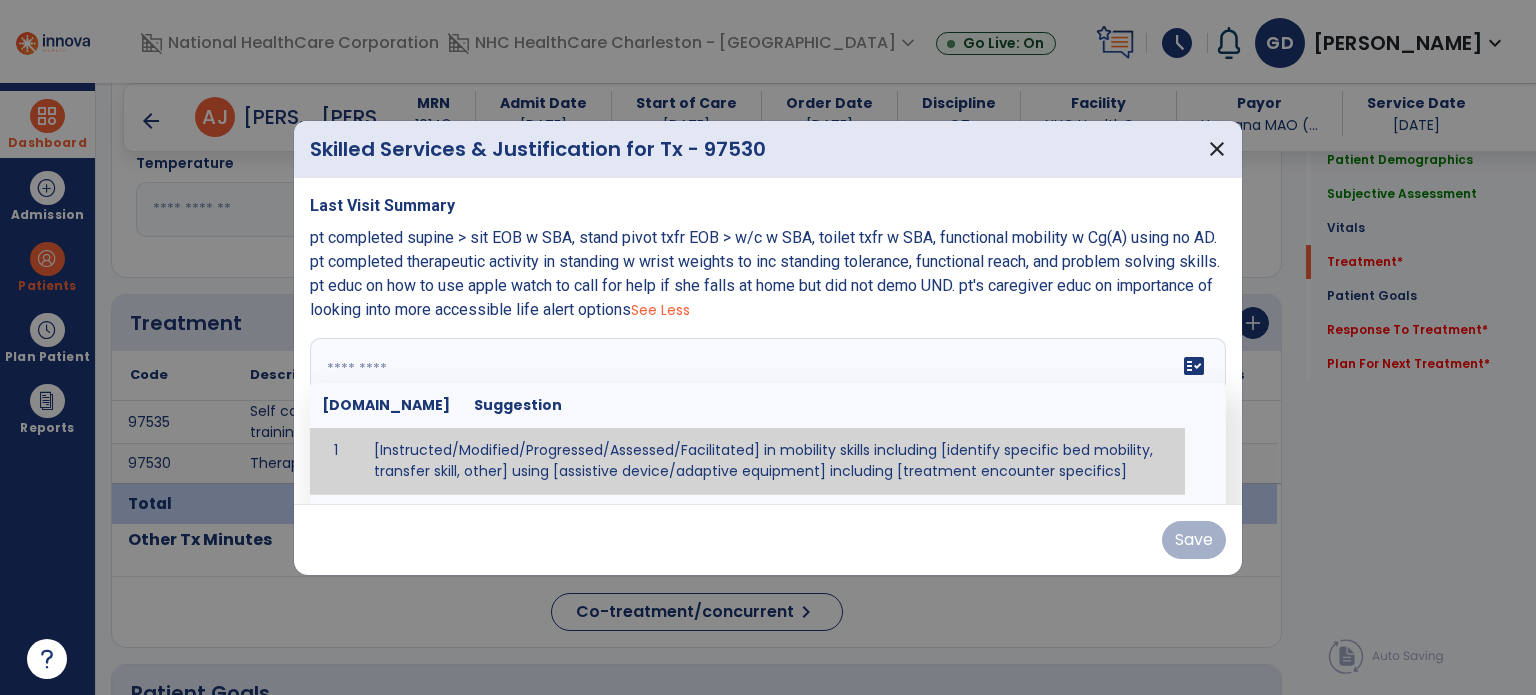 click on "fact_check  Sr.No Suggestion 1 [Instructed/Modified/Progressed/Assessed/Facilitated] in mobility skills including [identify specific bed mobility, transfer skill, other] using [assistive device/adaptive equipment] including [treatment encounter specifics]" at bounding box center [768, 413] 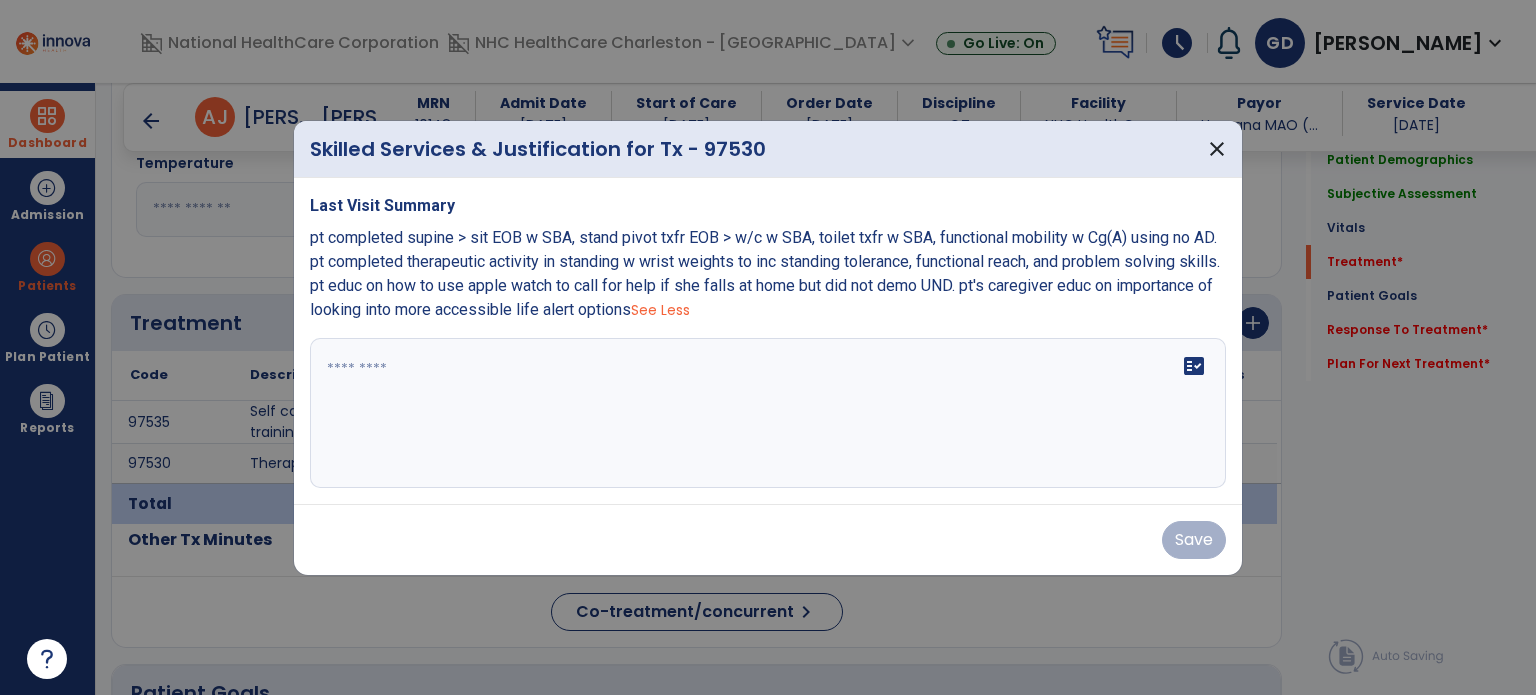 click on "pt completed supine > sit EOB w SBA, stand pivot txfr EOB > w/c w SBA, toilet txfr w SBA, functional mobility w Cg(A) using no AD. pt completed therapeutic activity in standing w wrist weights to inc standing tolerance, functional reach, and problem solving skills. pt educ on how to use apple watch to call for help if she falls at home but did not demo UND. pt's caregiver educ on importance of looking into more accessible life alert options" at bounding box center (765, 273) 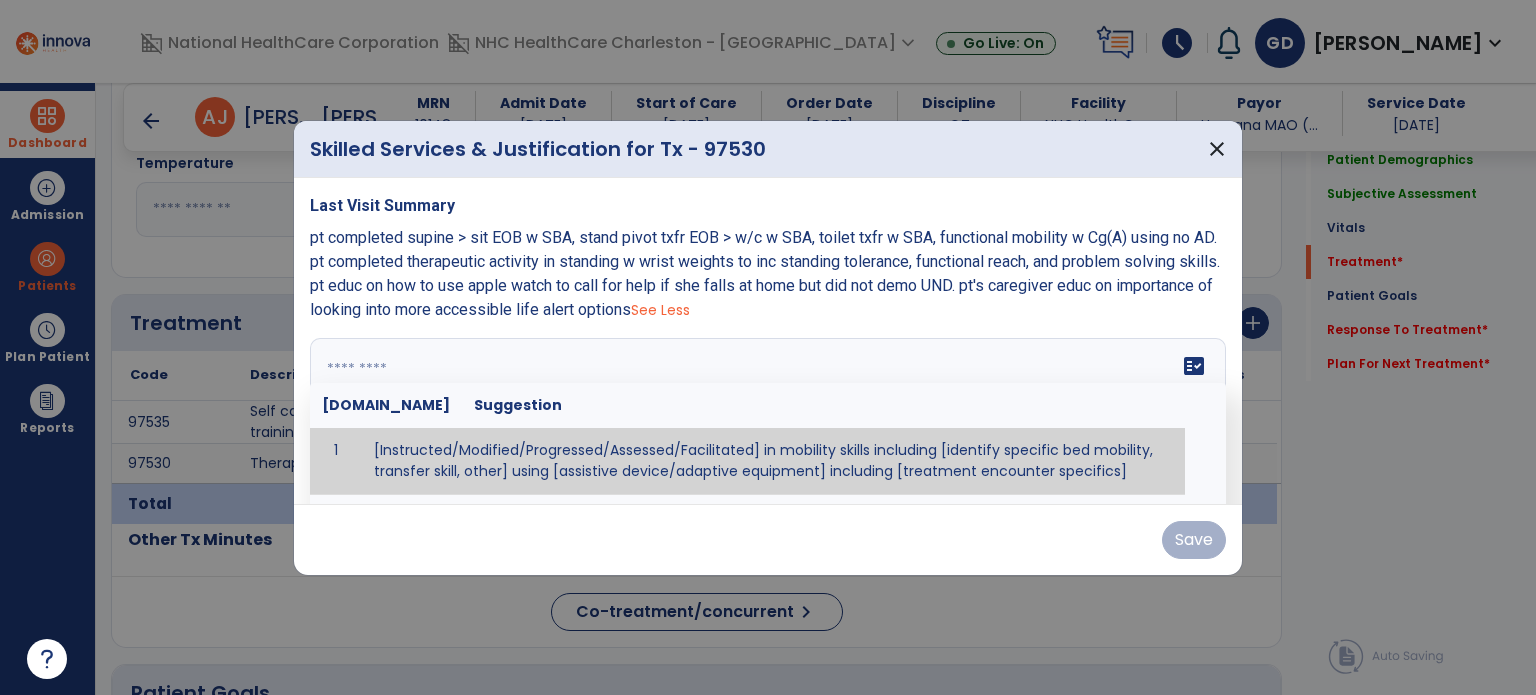 click on "fact_check  Sr.No Suggestion 1 [Instructed/Modified/Progressed/Assessed/Facilitated] in mobility skills including [identify specific bed mobility, transfer skill, other] using [assistive device/adaptive equipment] including [treatment encounter specifics]" at bounding box center (768, 413) 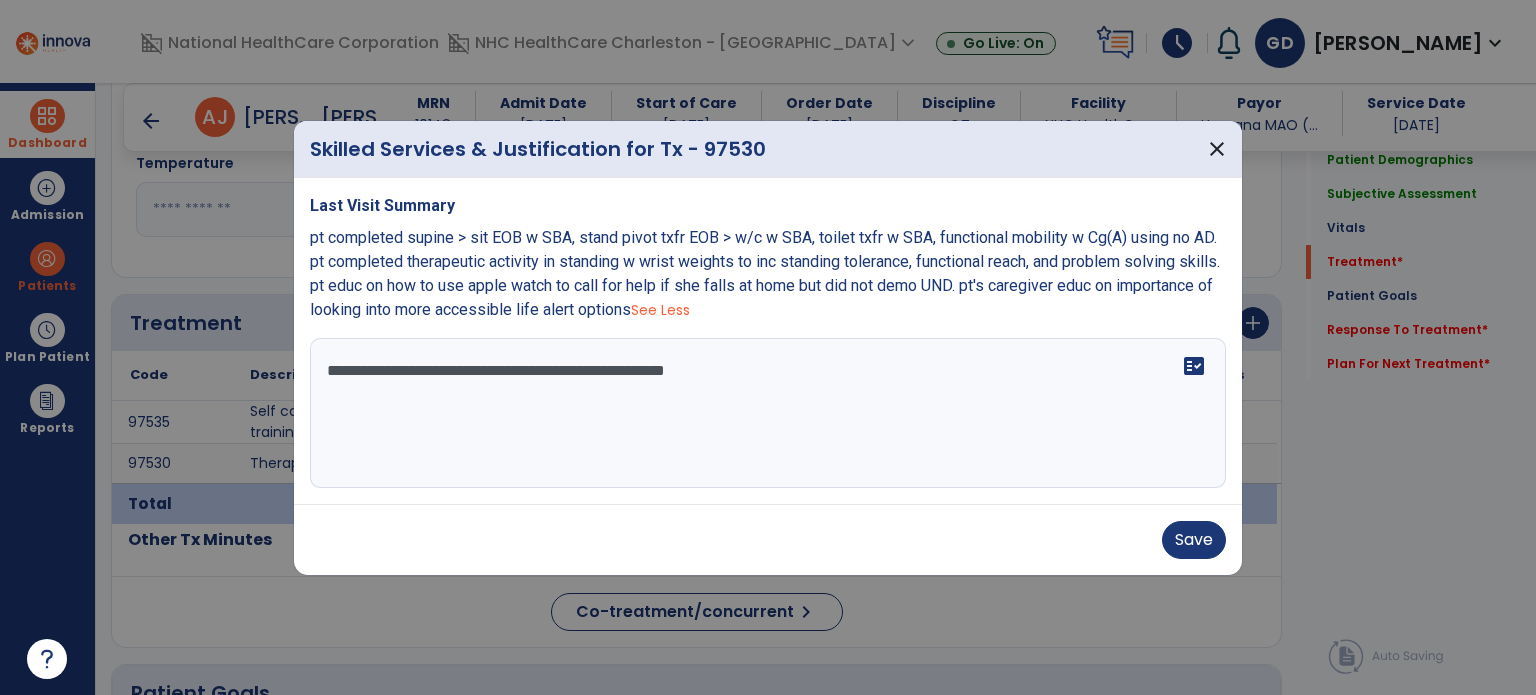 click on "**********" at bounding box center [768, 413] 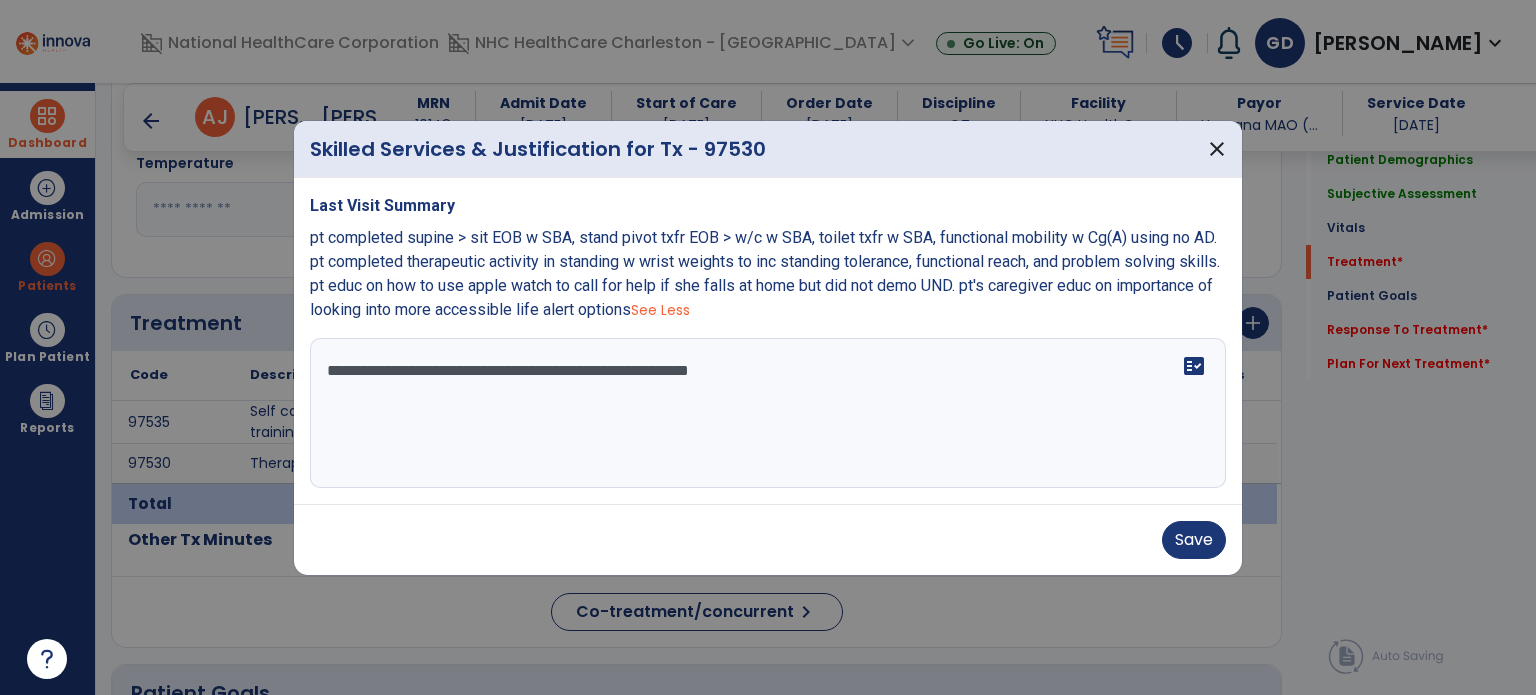 click on "**********" at bounding box center [768, 413] 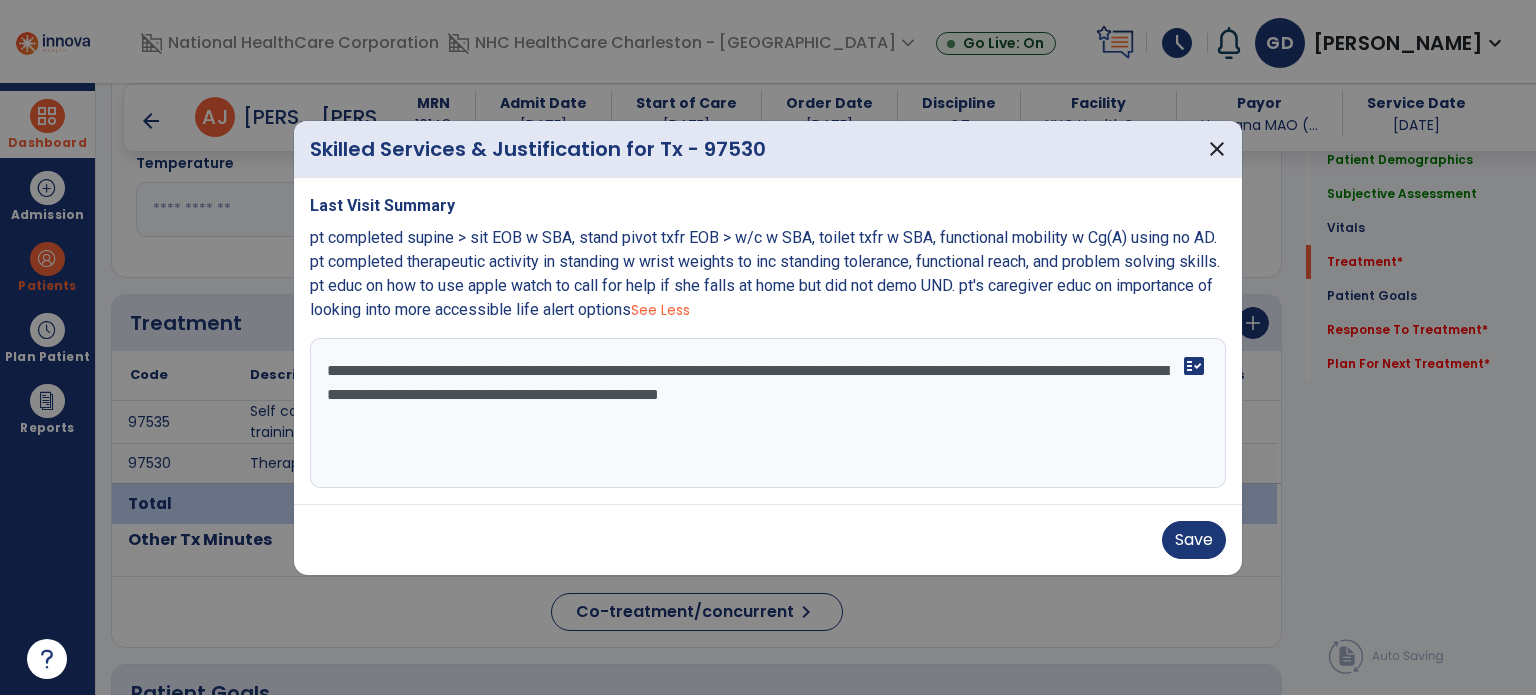 click on "**********" at bounding box center [768, 413] 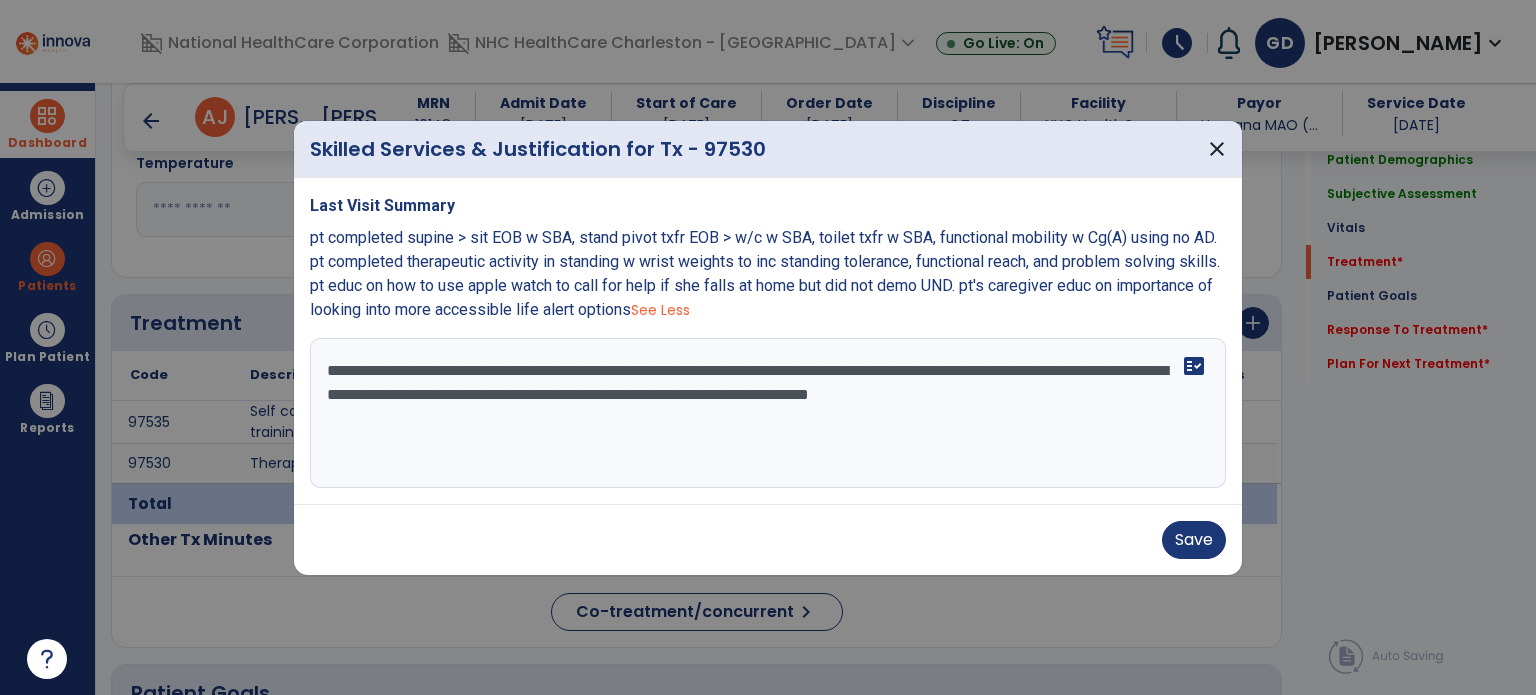 click on "**********" at bounding box center [768, 413] 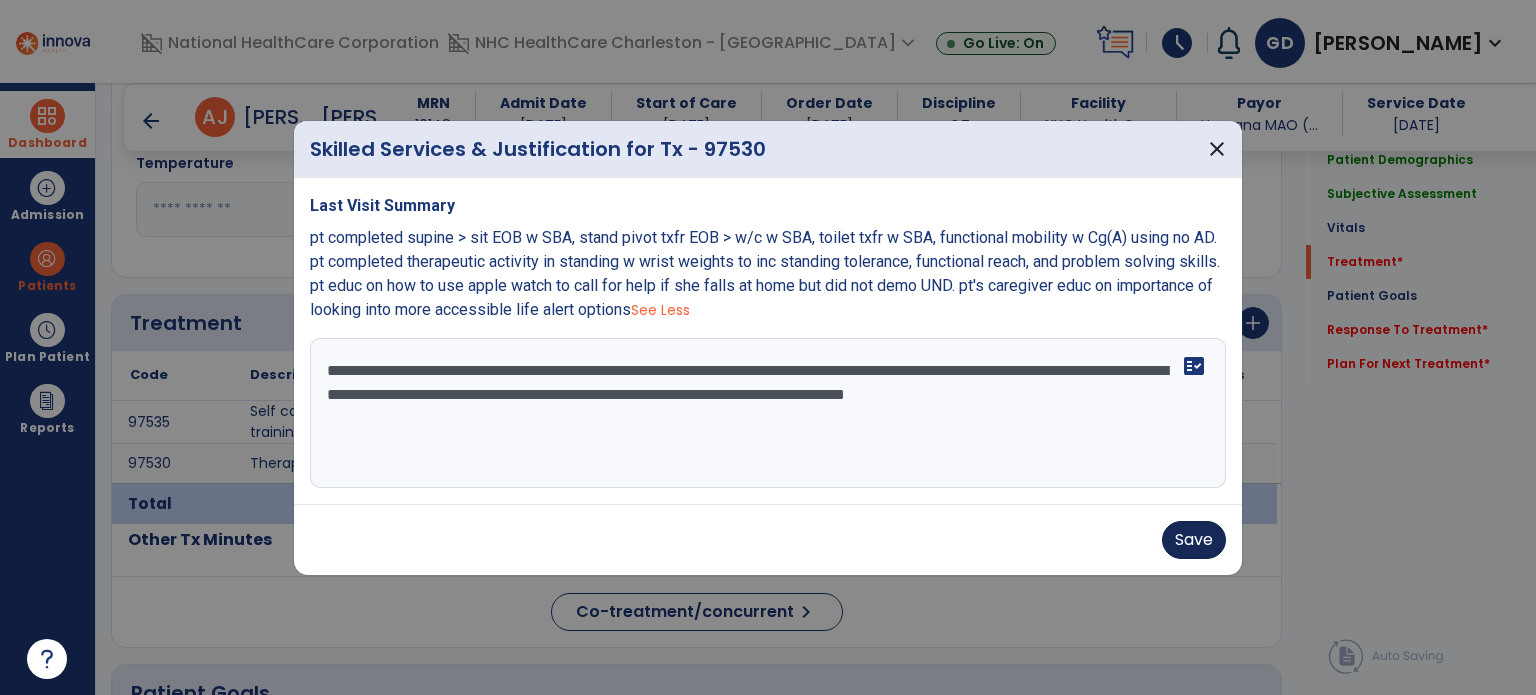 type on "**********" 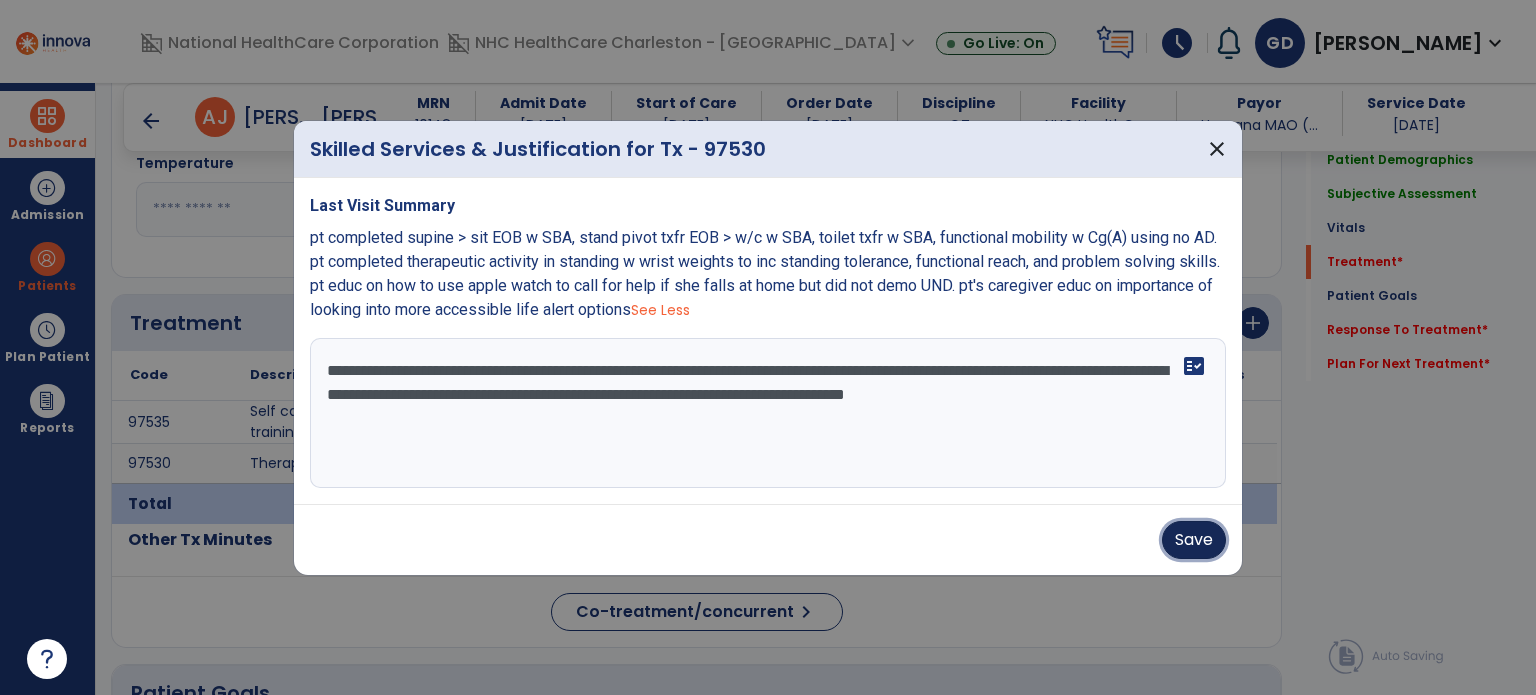 click on "Save" at bounding box center [1194, 540] 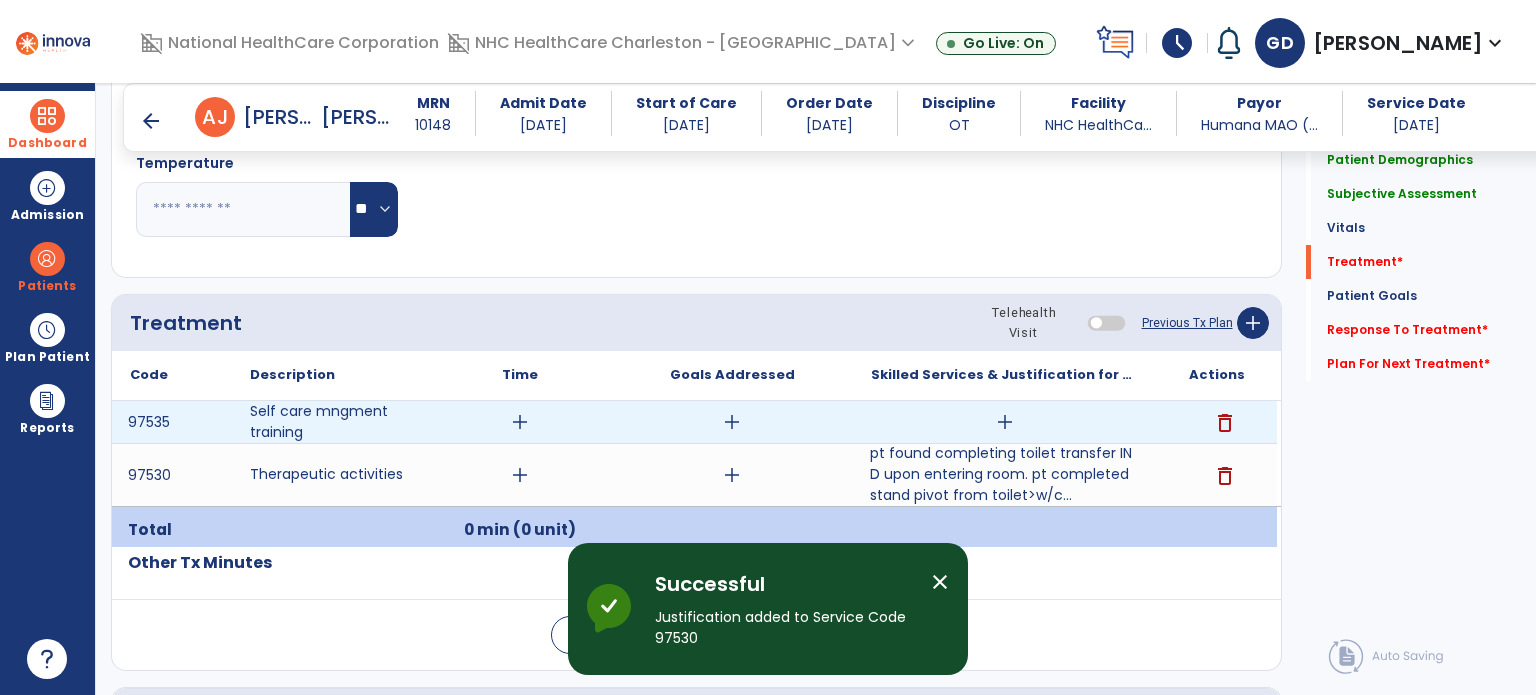 click on "add" at bounding box center (1005, 422) 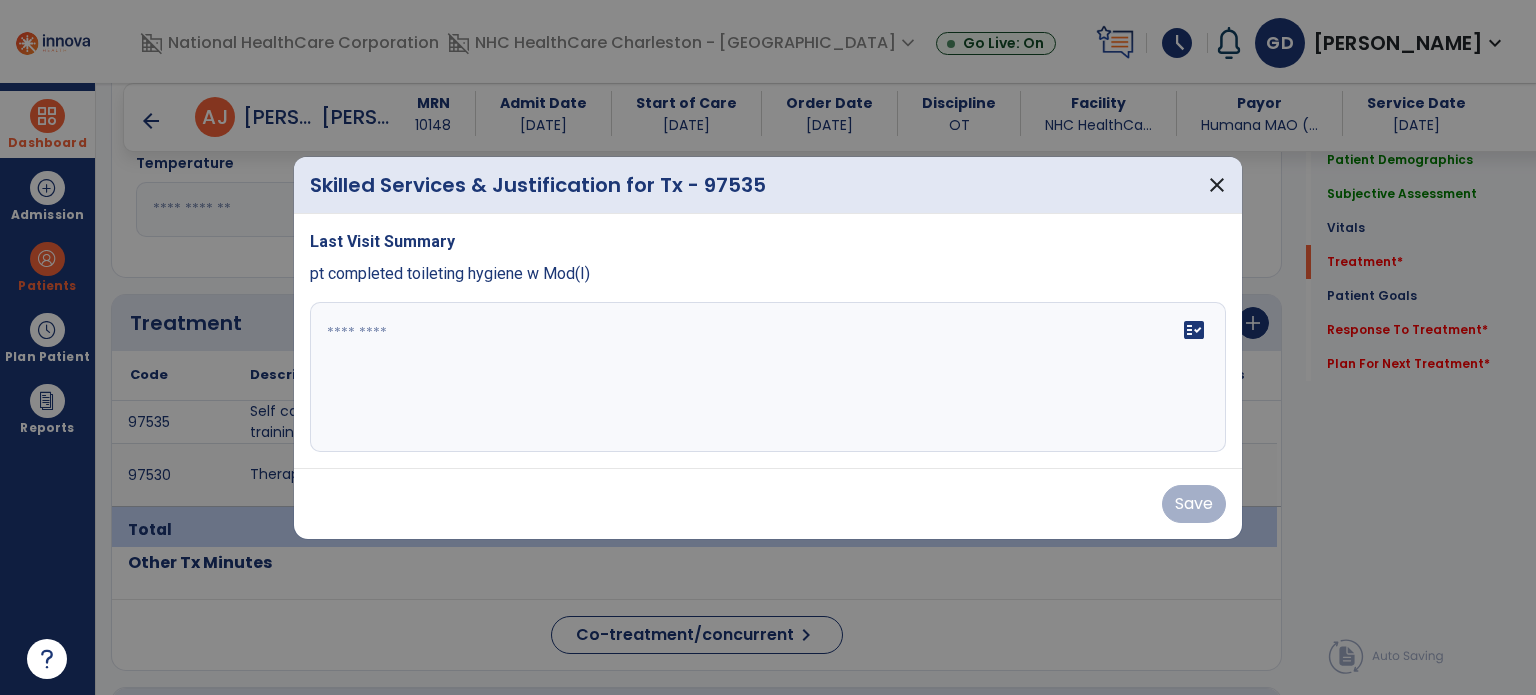 click on "fact_check" at bounding box center [768, 377] 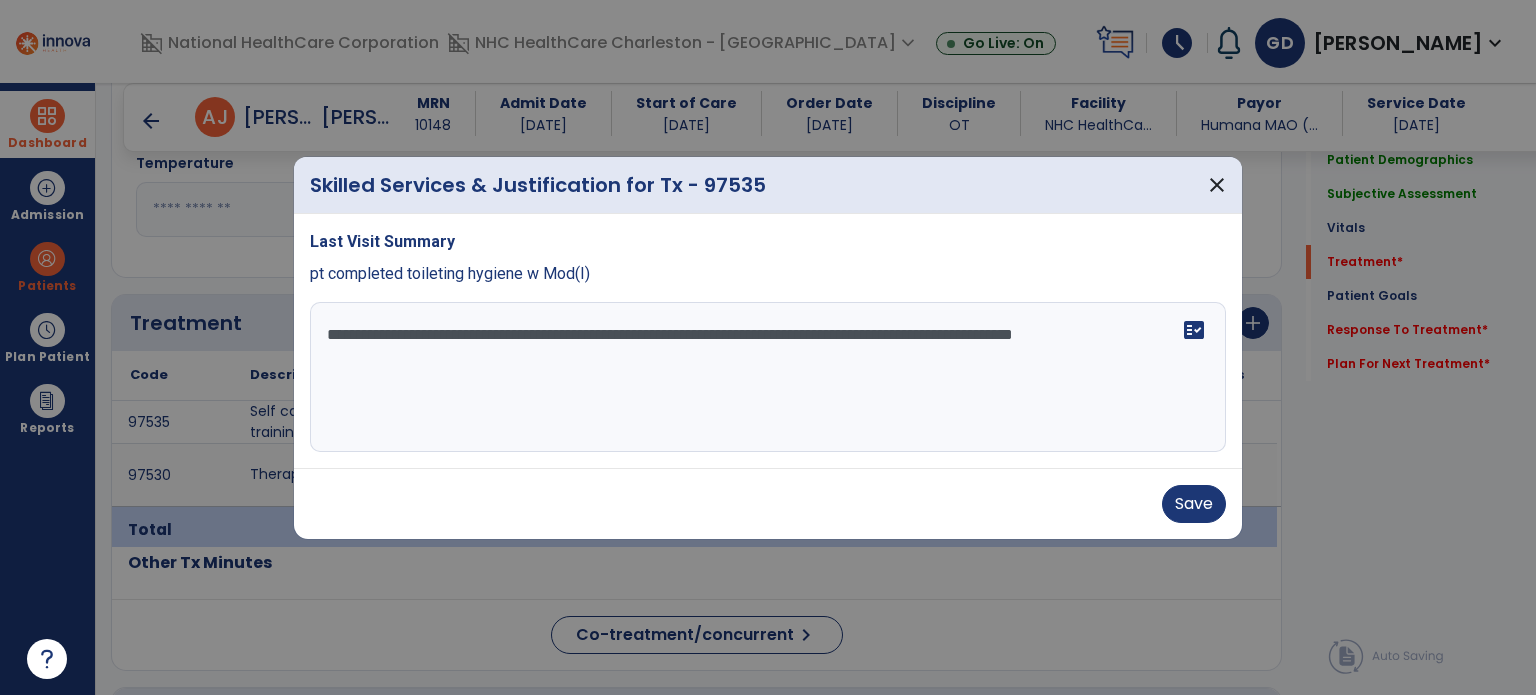 click on "**********" at bounding box center [768, 377] 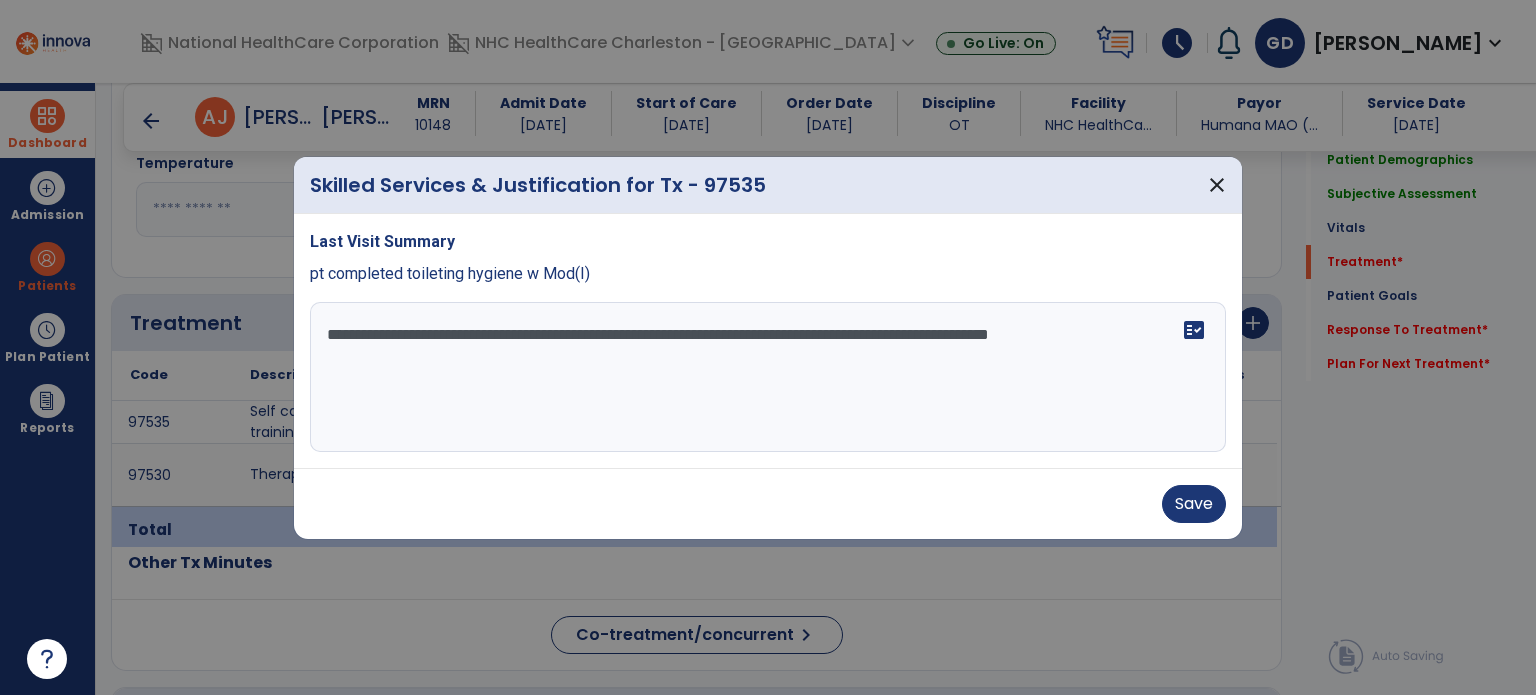 drag, startPoint x: 1079, startPoint y: 336, endPoint x: 1163, endPoint y: 416, distance: 116 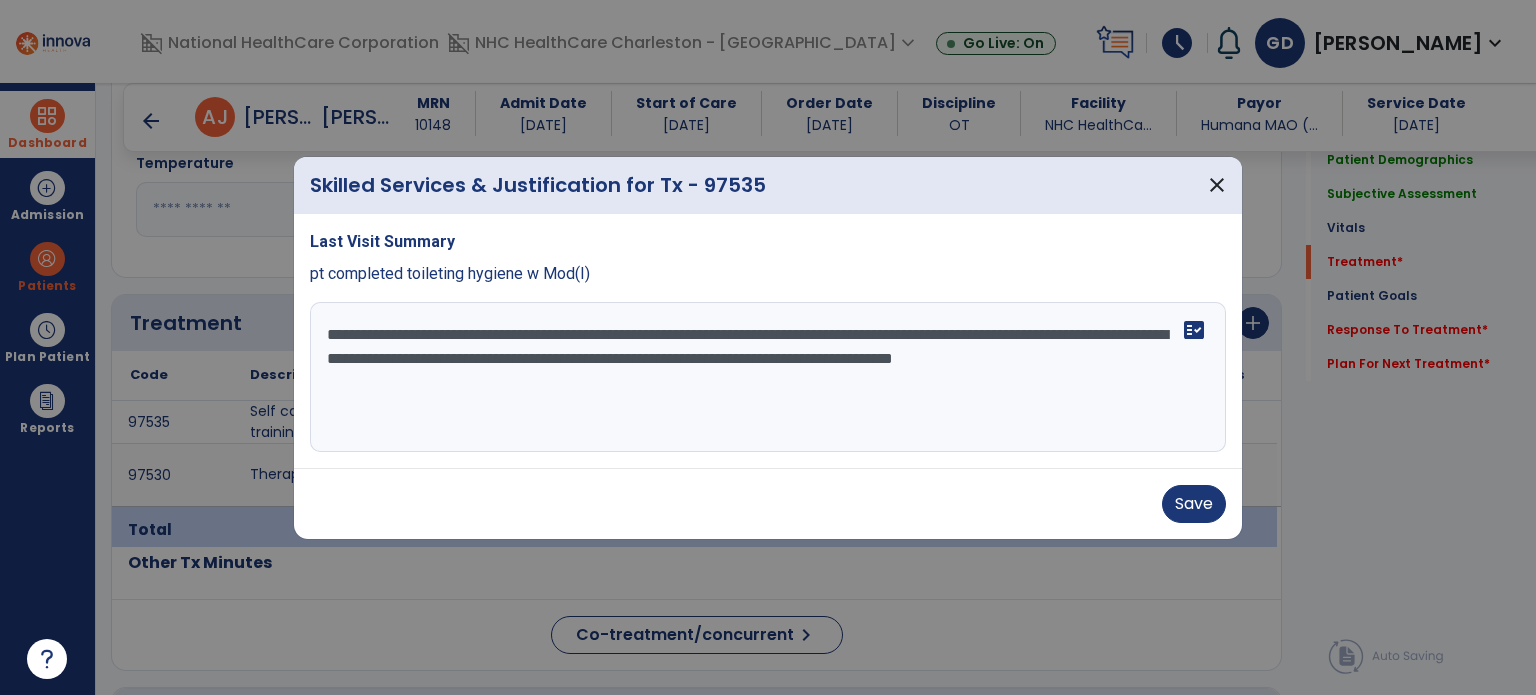 click on "**********" at bounding box center (768, 377) 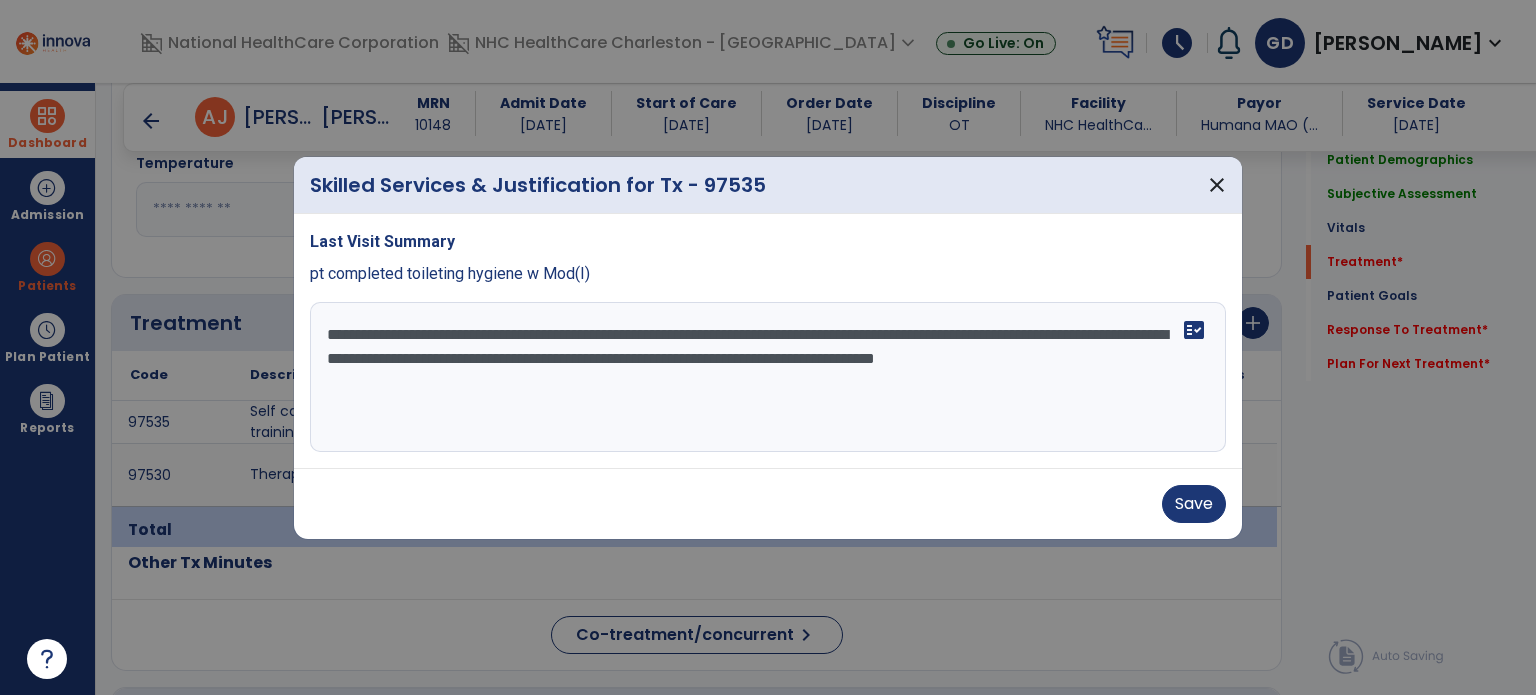 drag, startPoint x: 326, startPoint y: 363, endPoint x: 595, endPoint y: 363, distance: 269 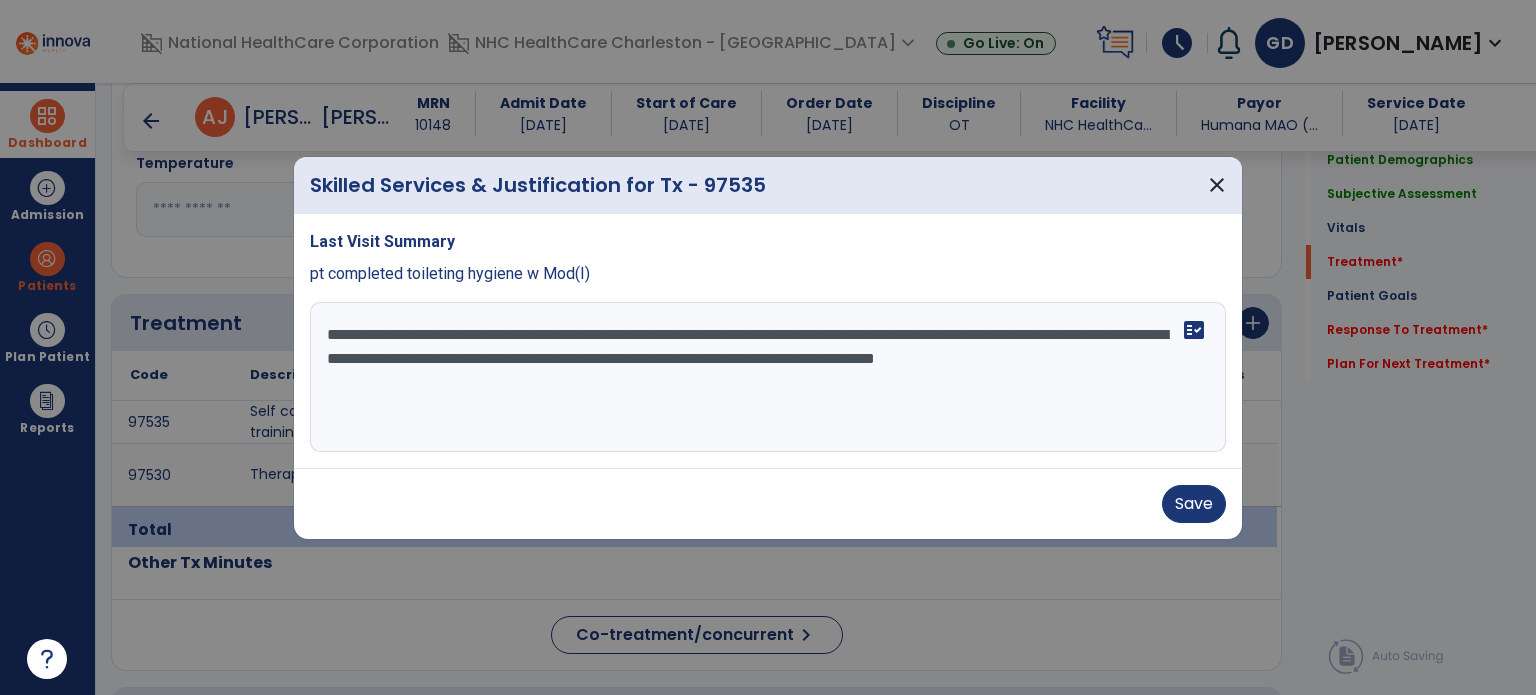 click on "**********" at bounding box center (768, 377) 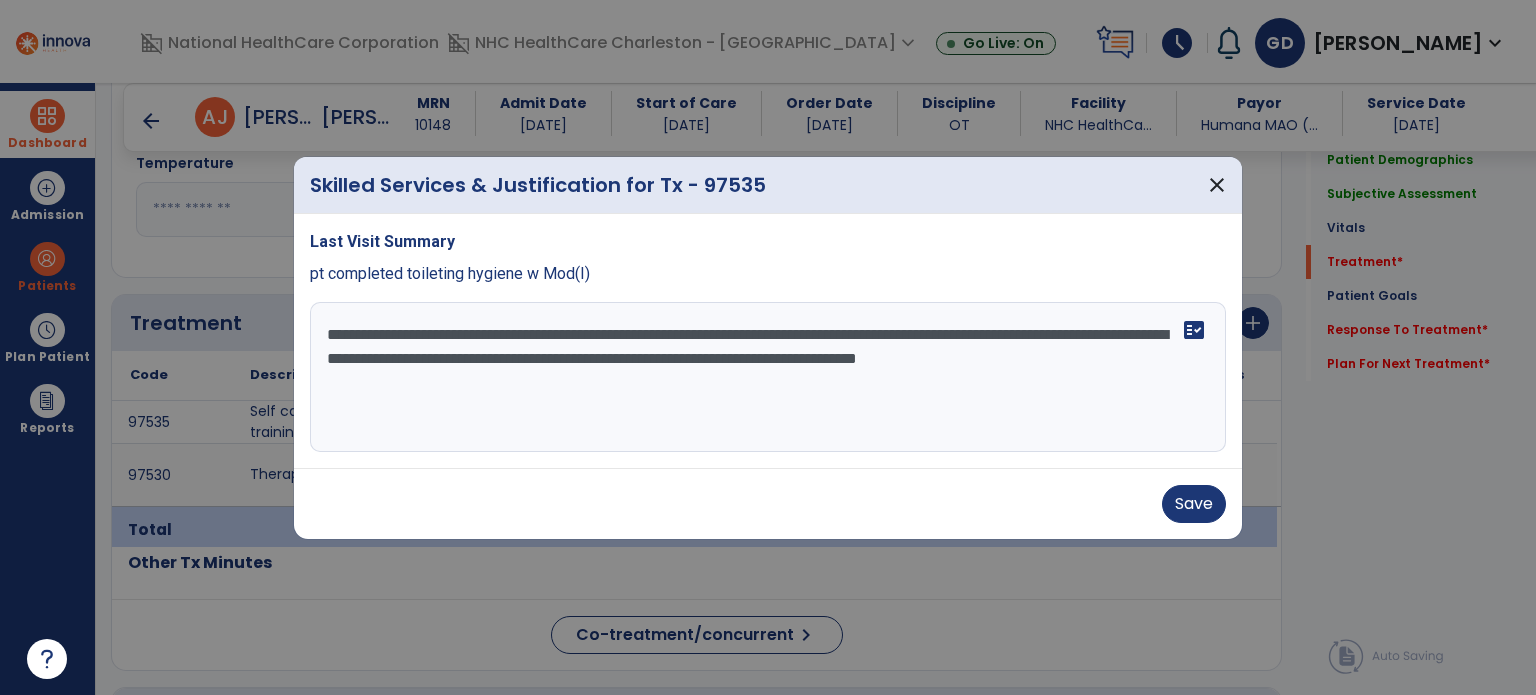click on "**********" at bounding box center [768, 377] 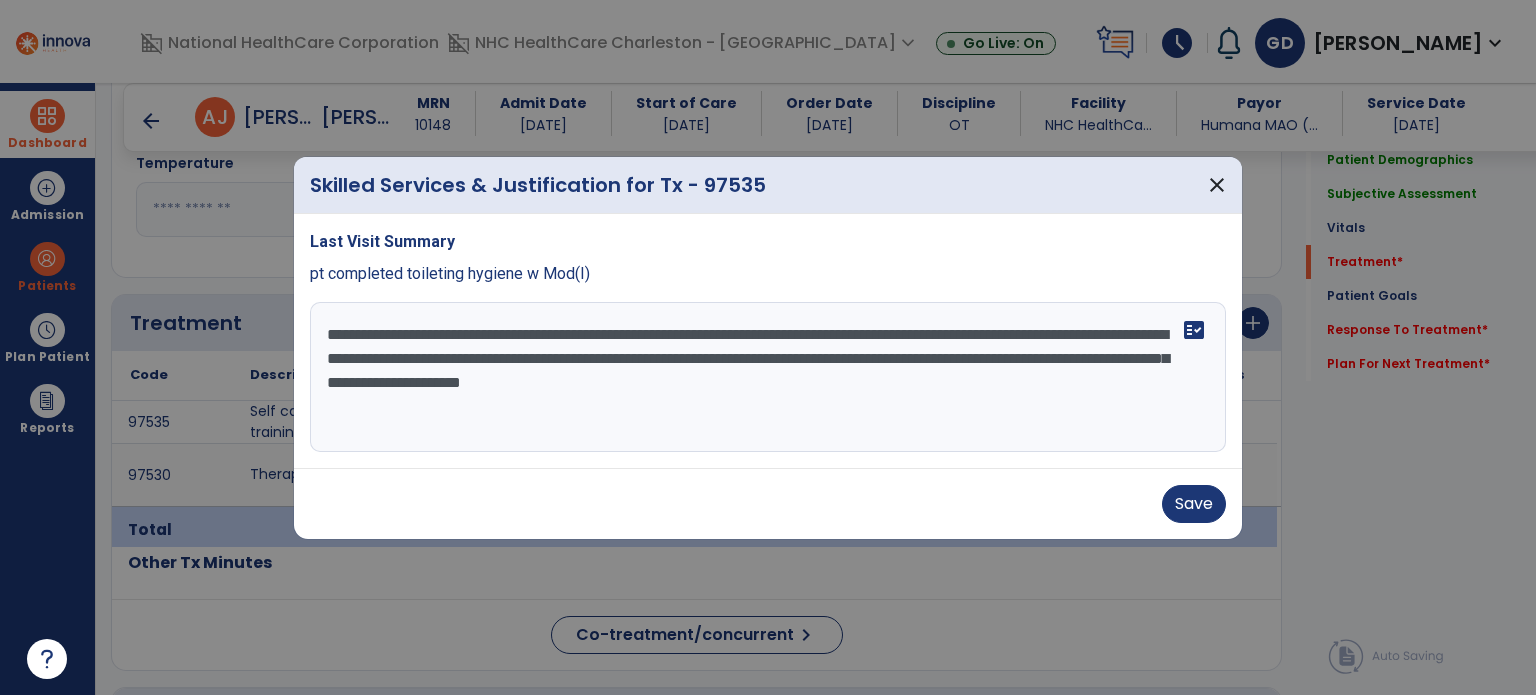 click on "**********" at bounding box center (768, 377) 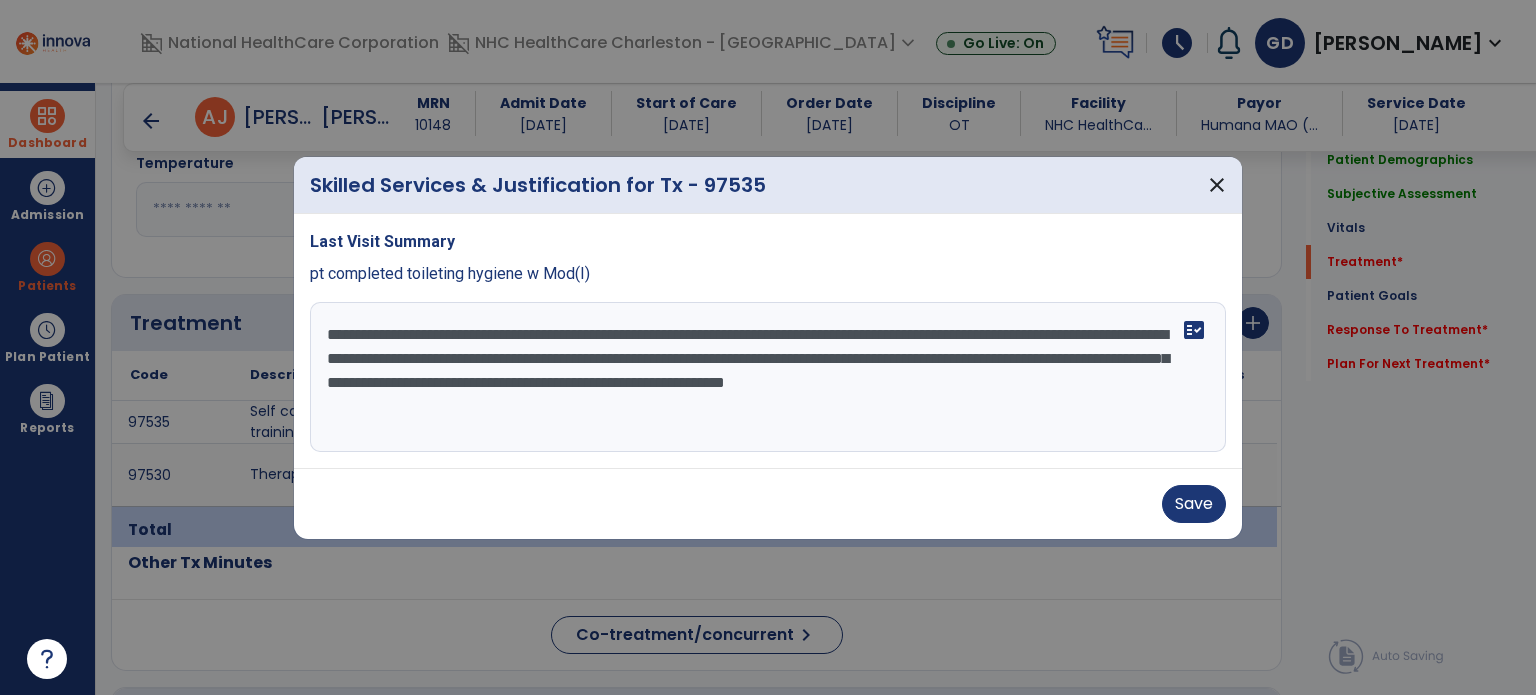 type on "**********" 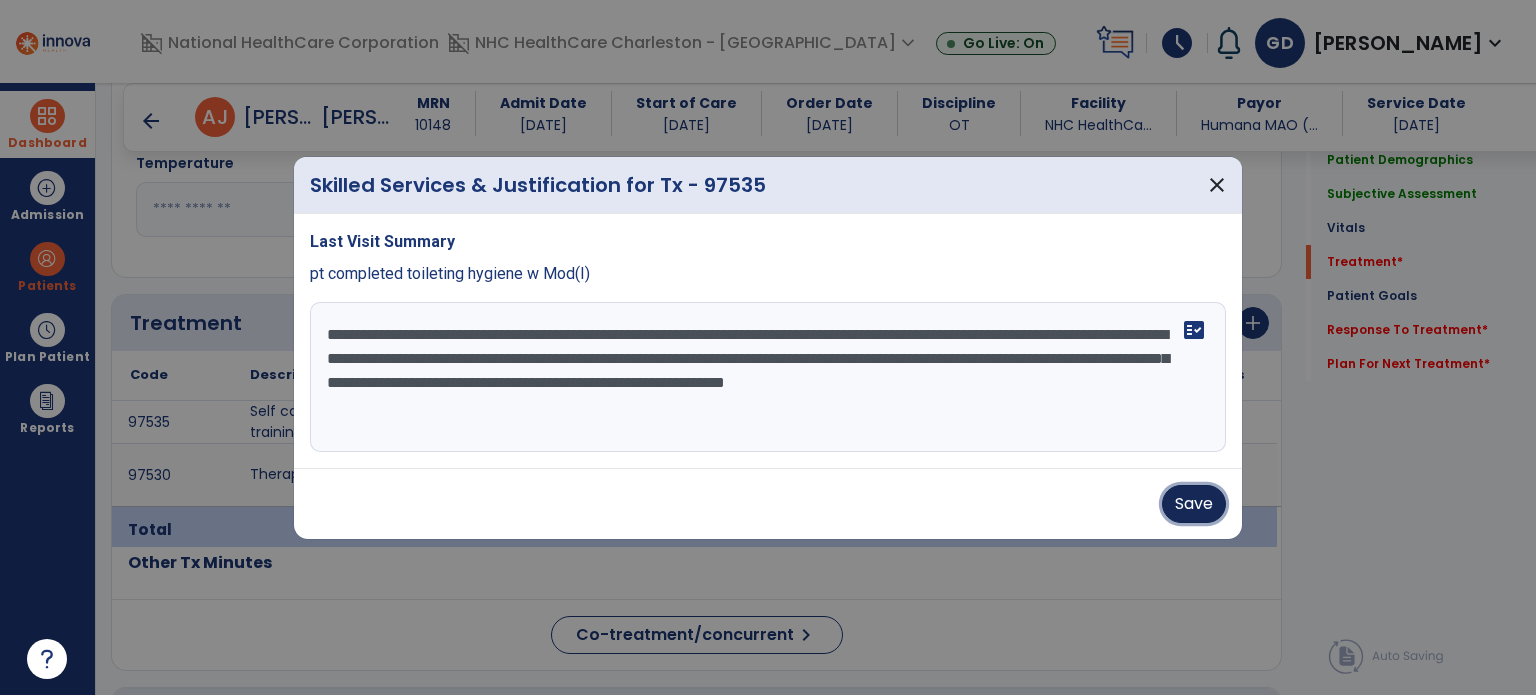 click on "Save" at bounding box center (1194, 504) 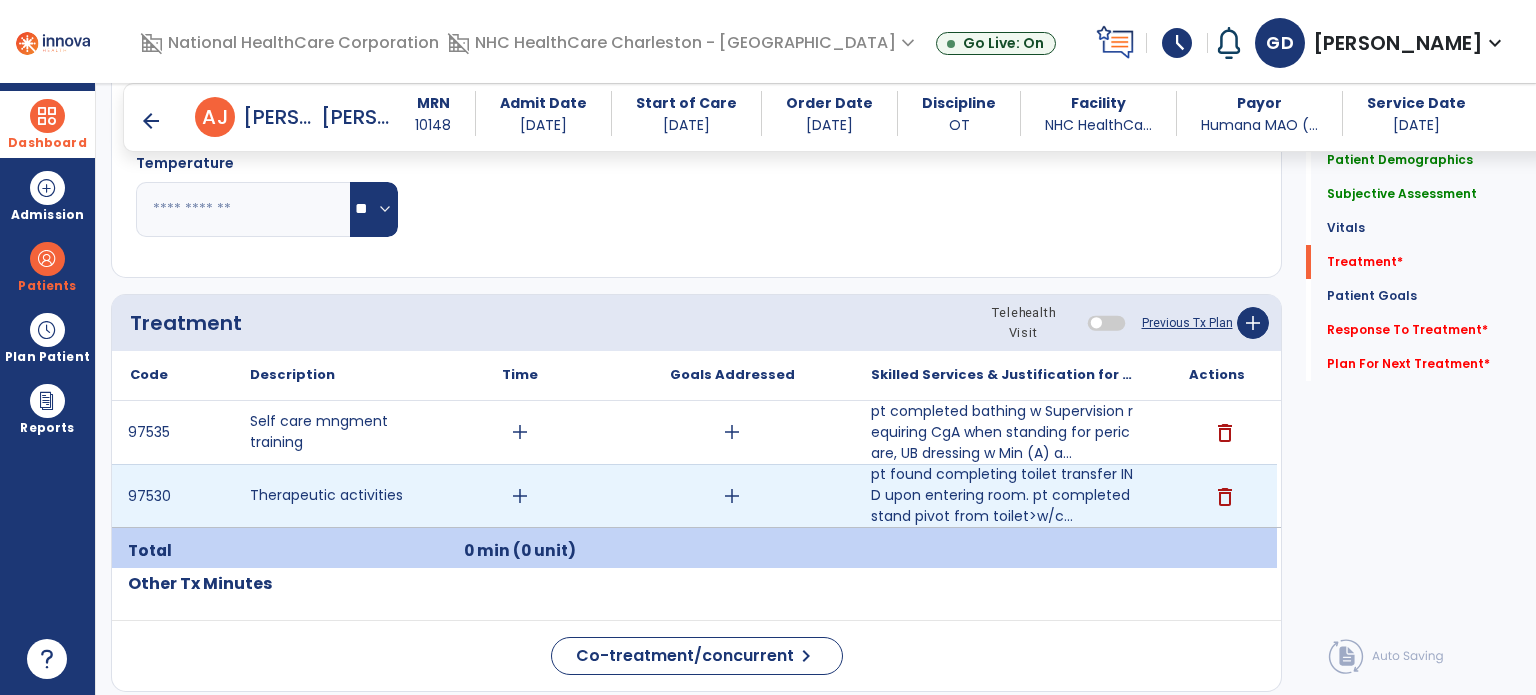 click on "add" at bounding box center (520, 496) 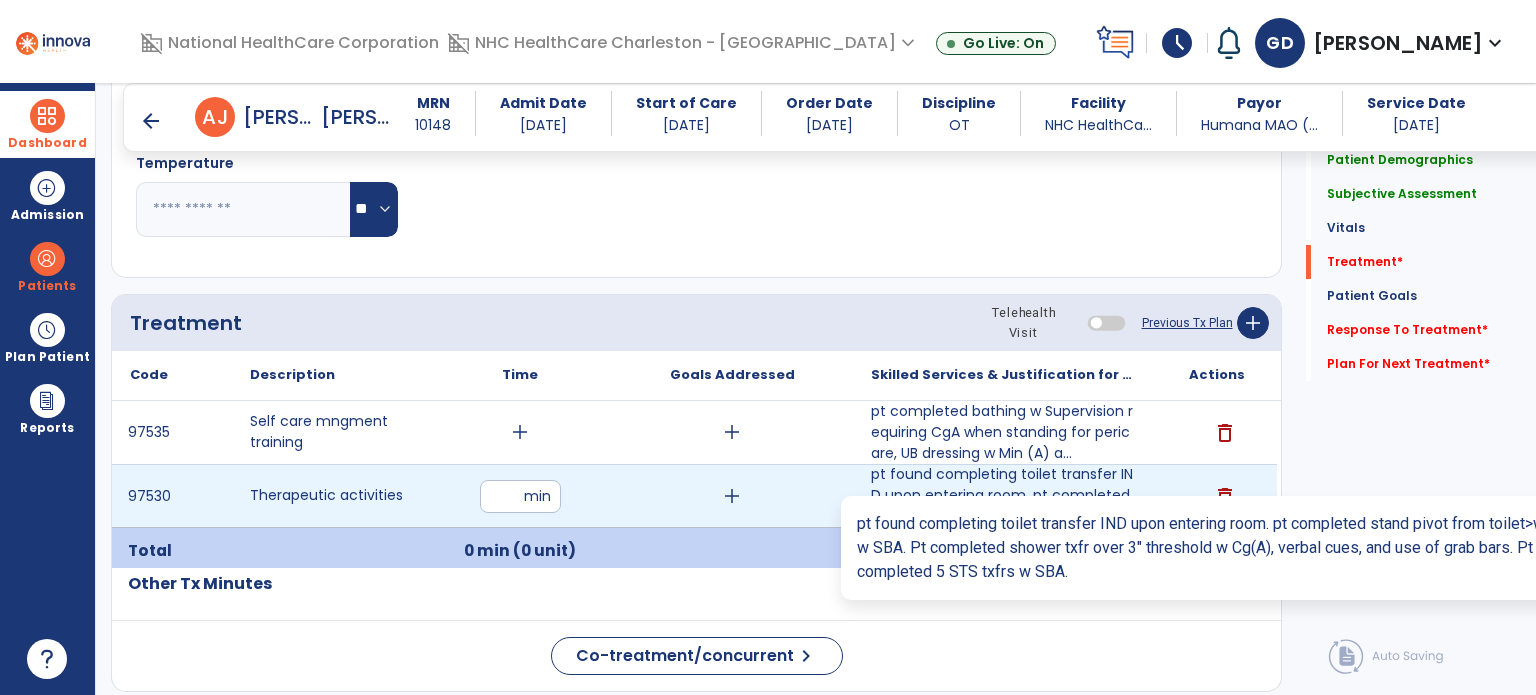 type on "*" 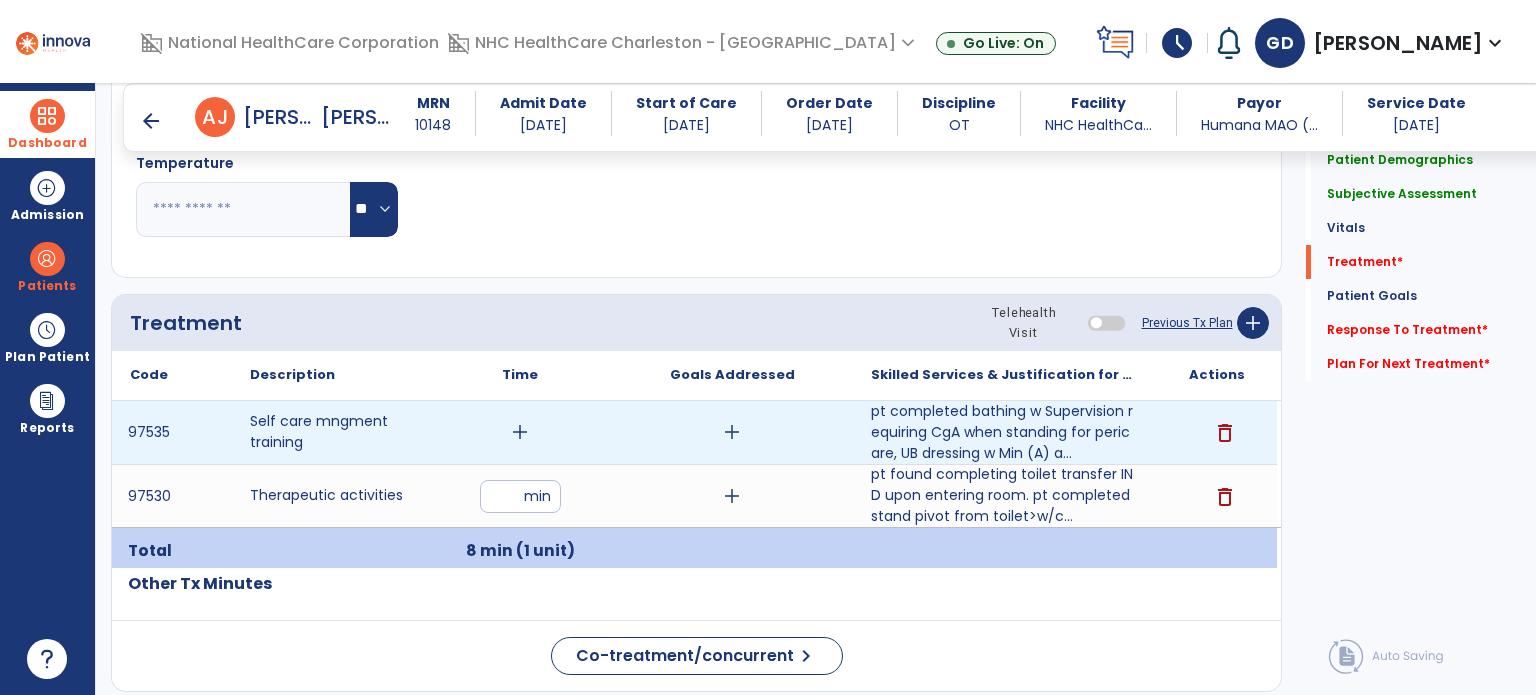 click on "add" at bounding box center (520, 432) 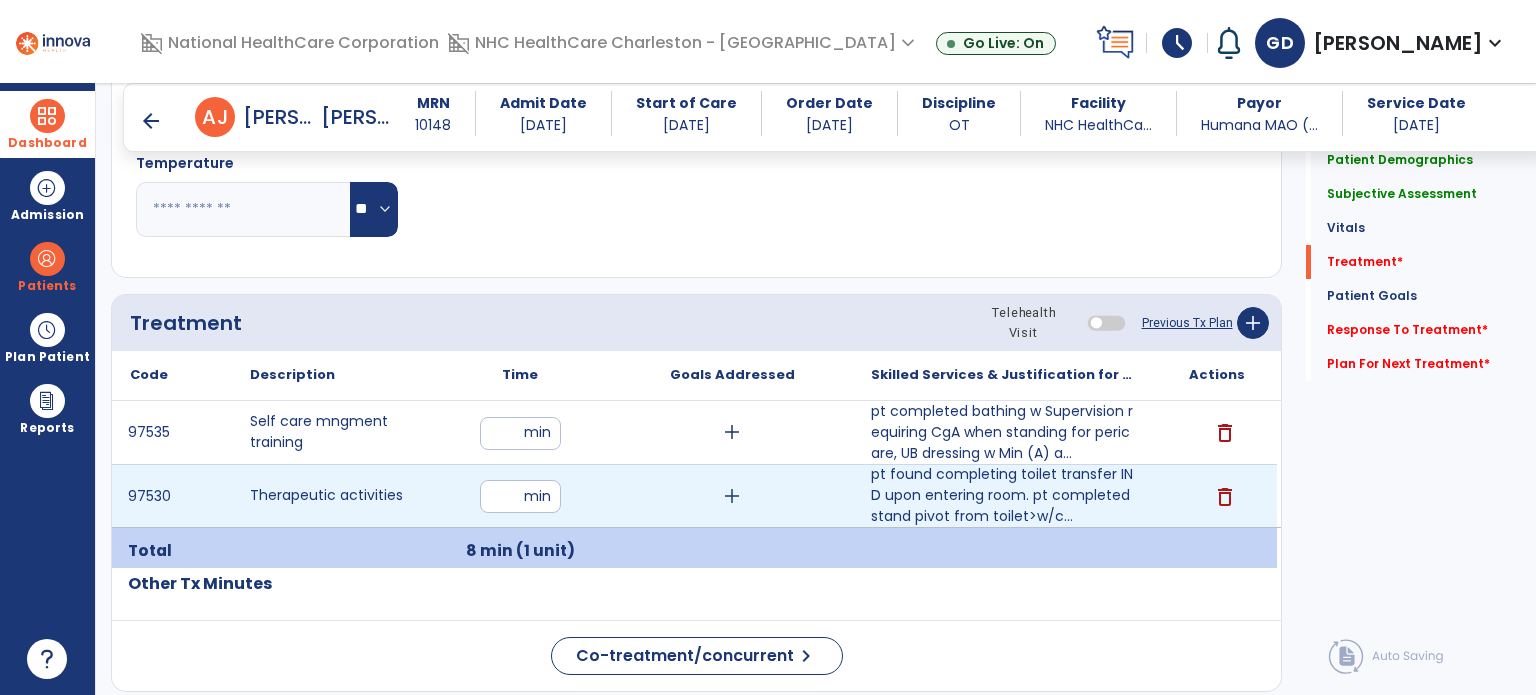 type on "**" 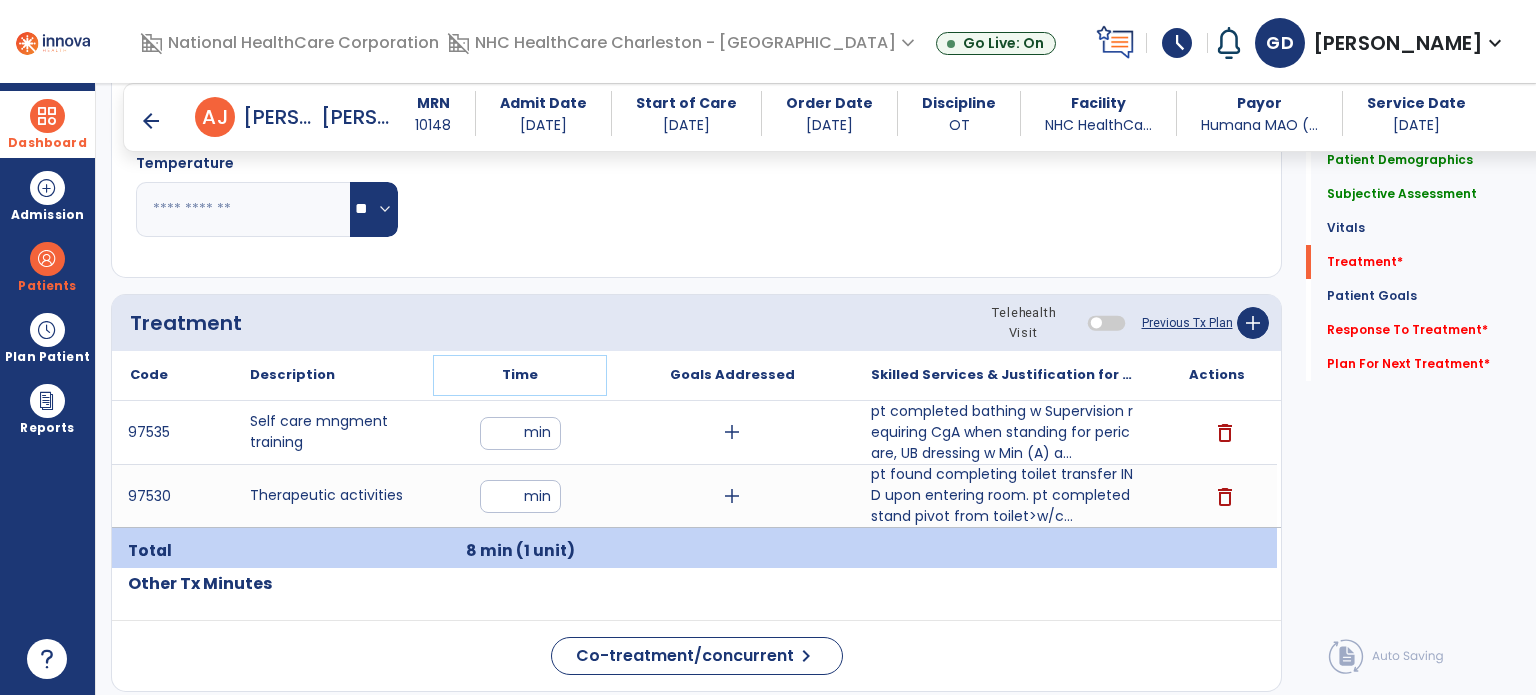 click on "Time" at bounding box center (520, 375) 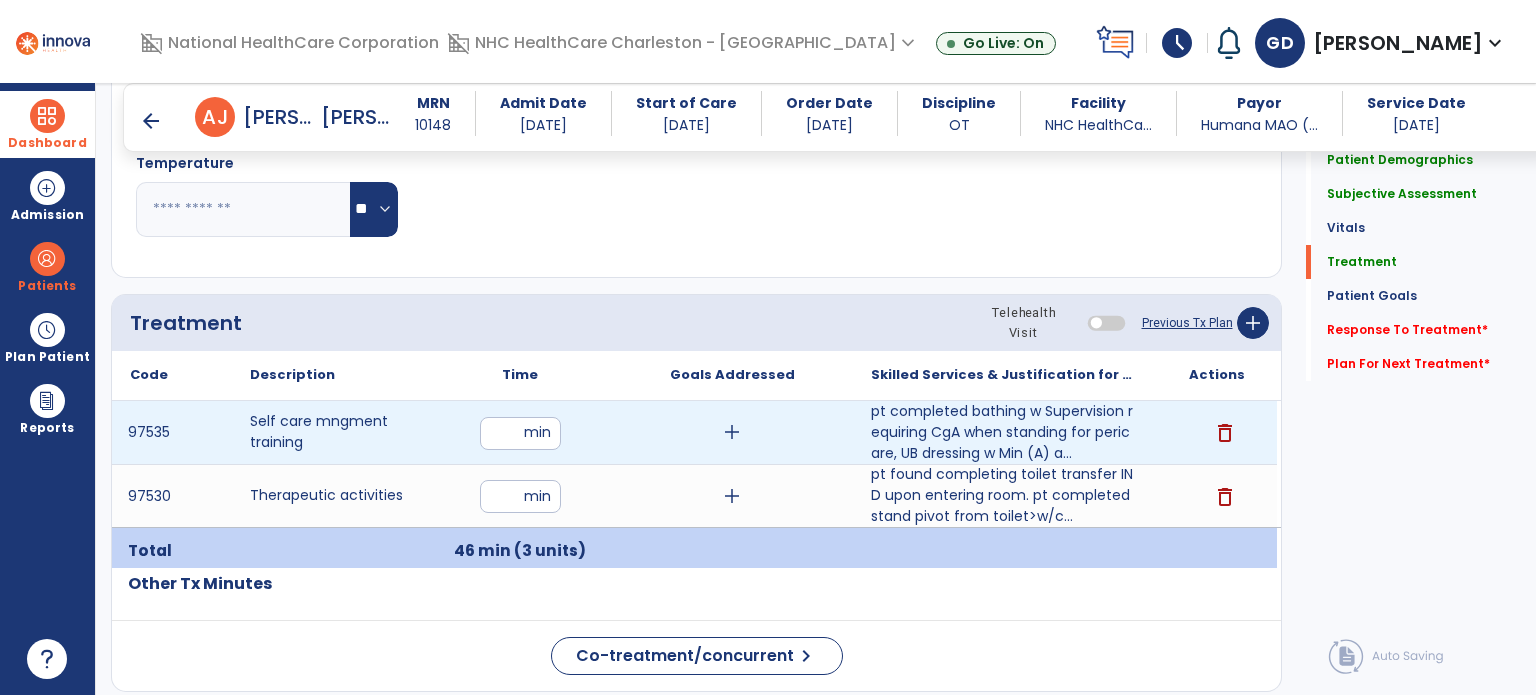 click on "**" at bounding box center (520, 433) 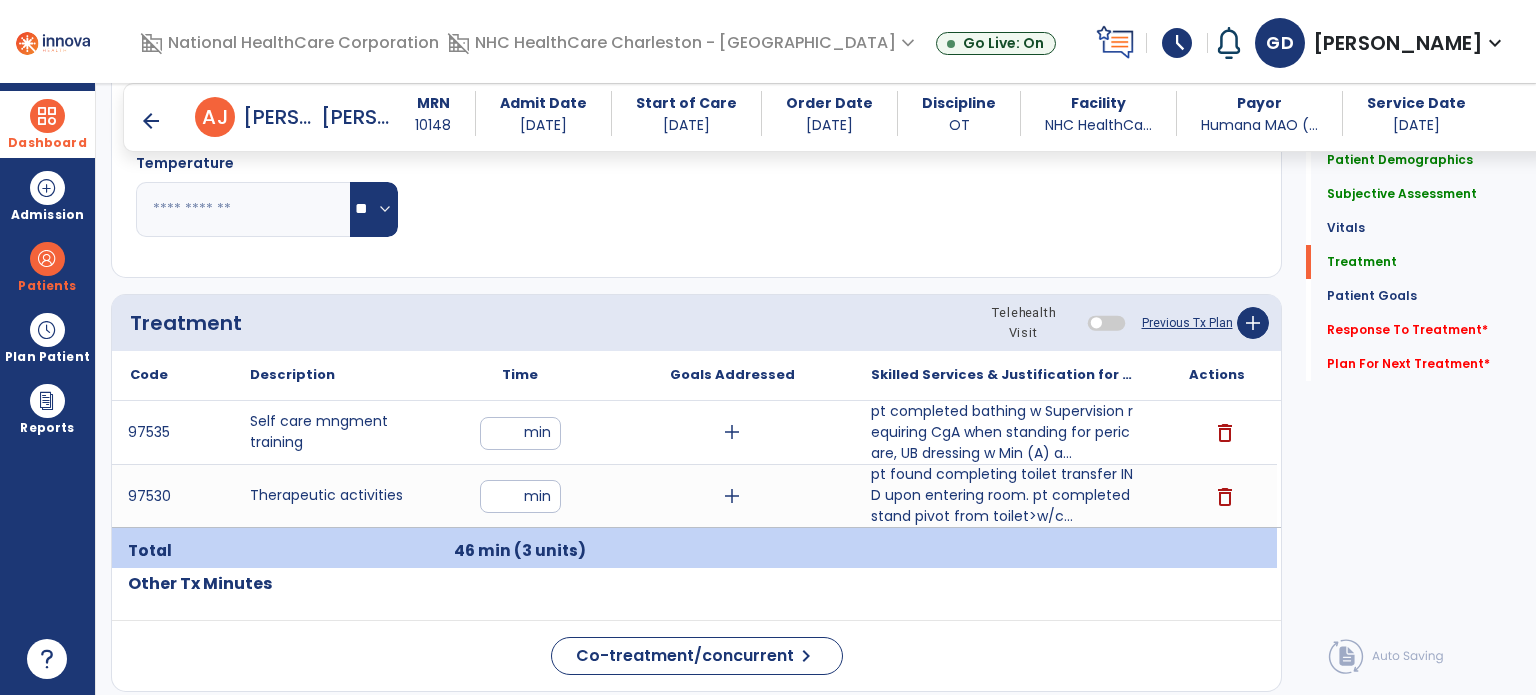 click on "Treatment Telehealth Visit  Previous Tx Plan   add" 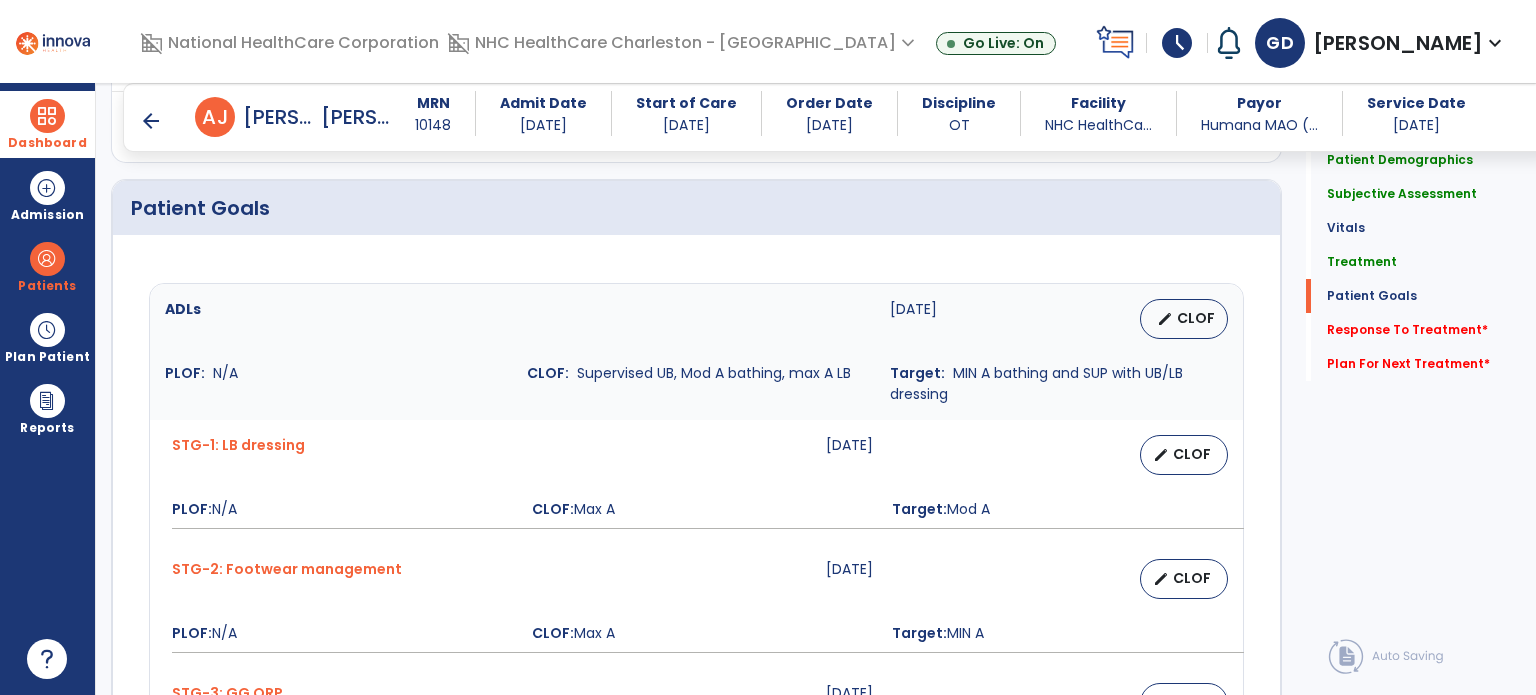 scroll, scrollTop: 1508, scrollLeft: 0, axis: vertical 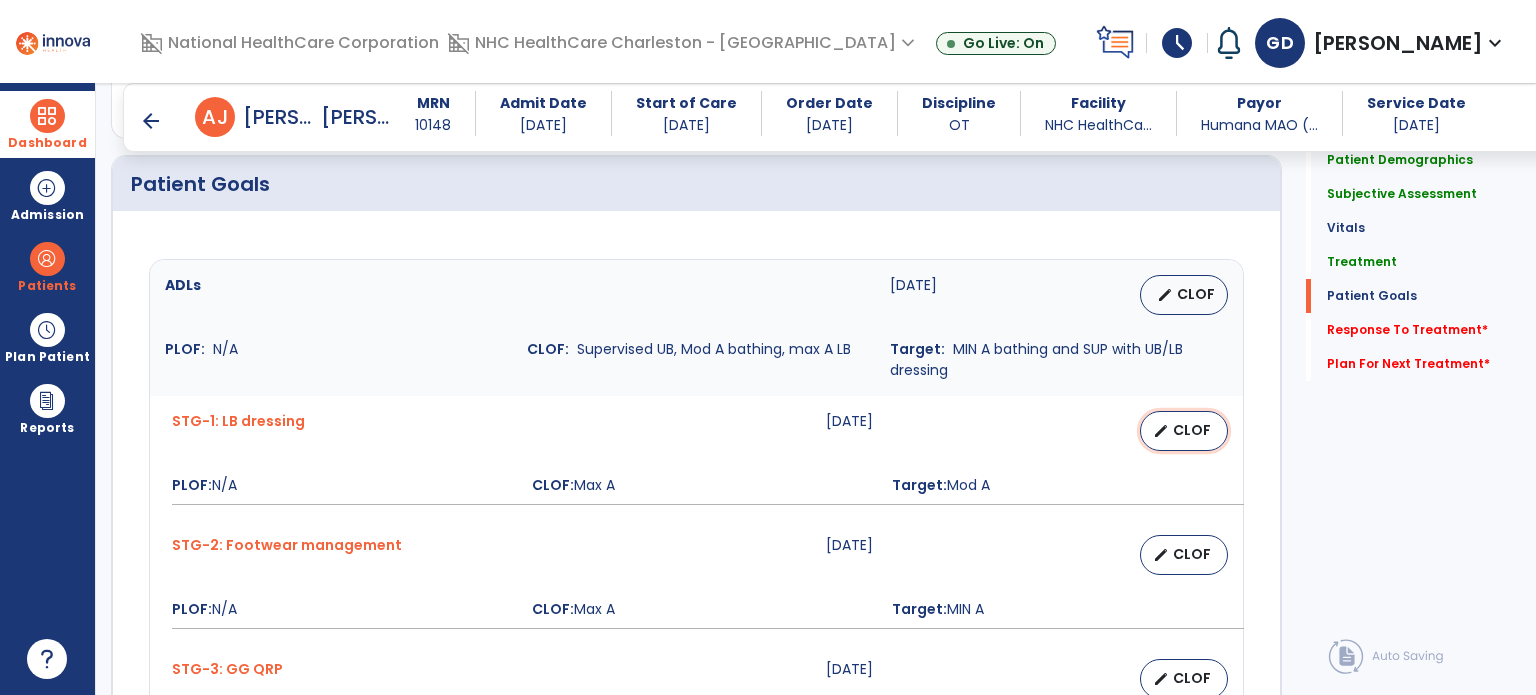 click on "CLOF" at bounding box center [1192, 430] 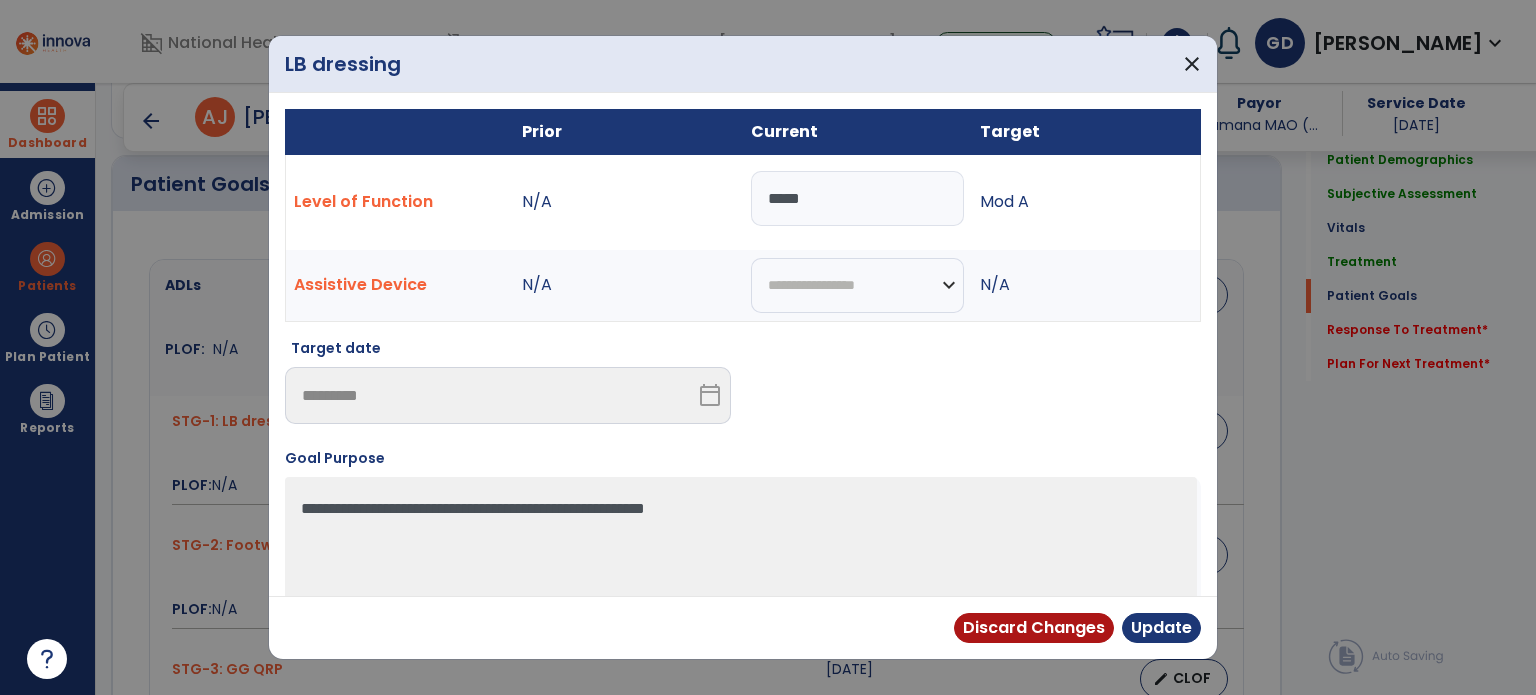 click on "*****" at bounding box center (857, 198) 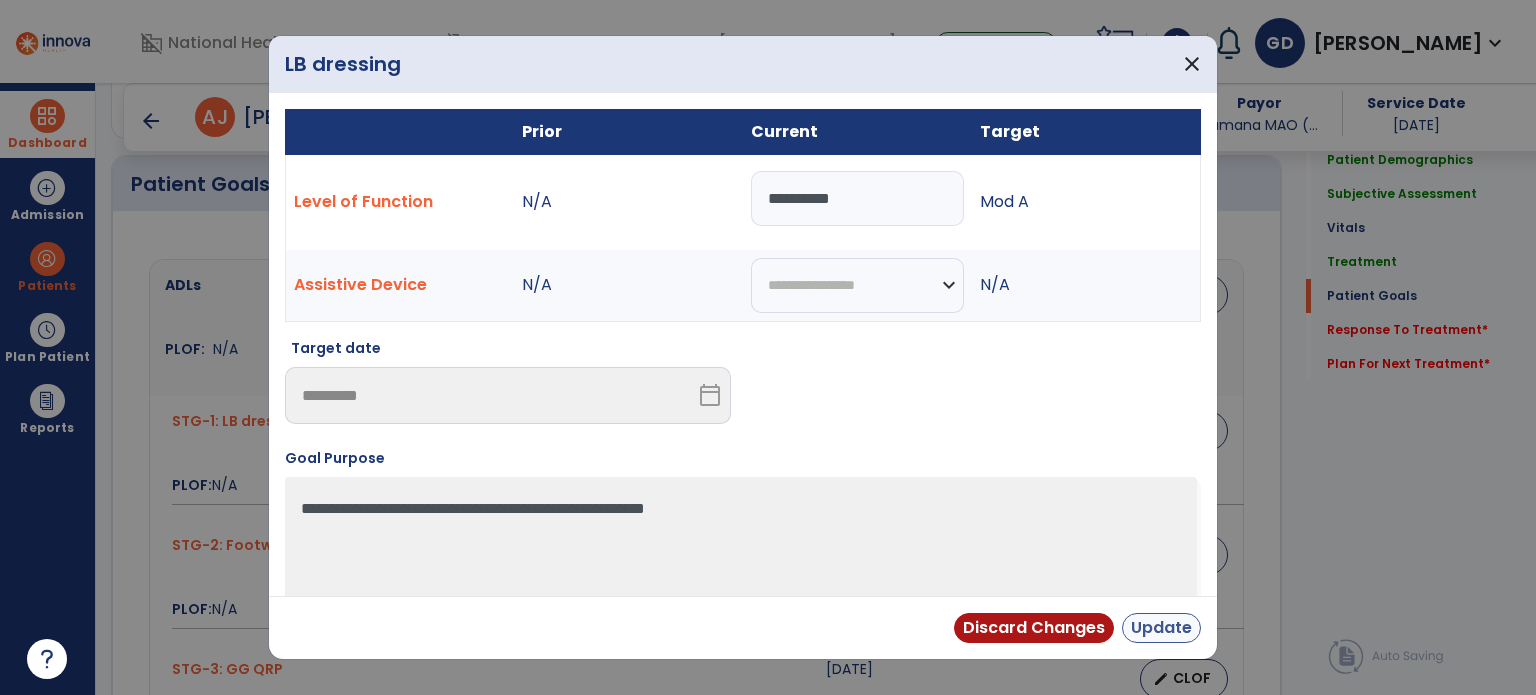 type on "**********" 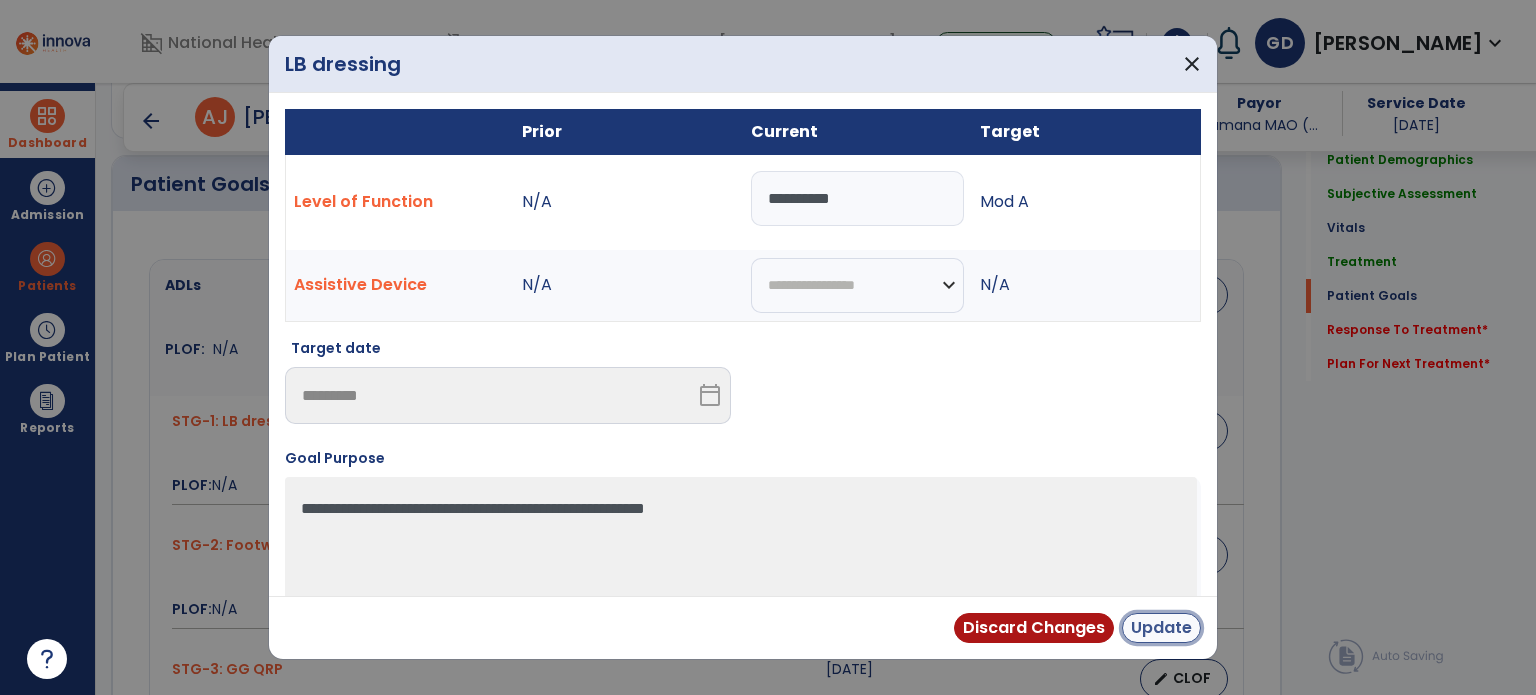 click on "Update" at bounding box center (1161, 628) 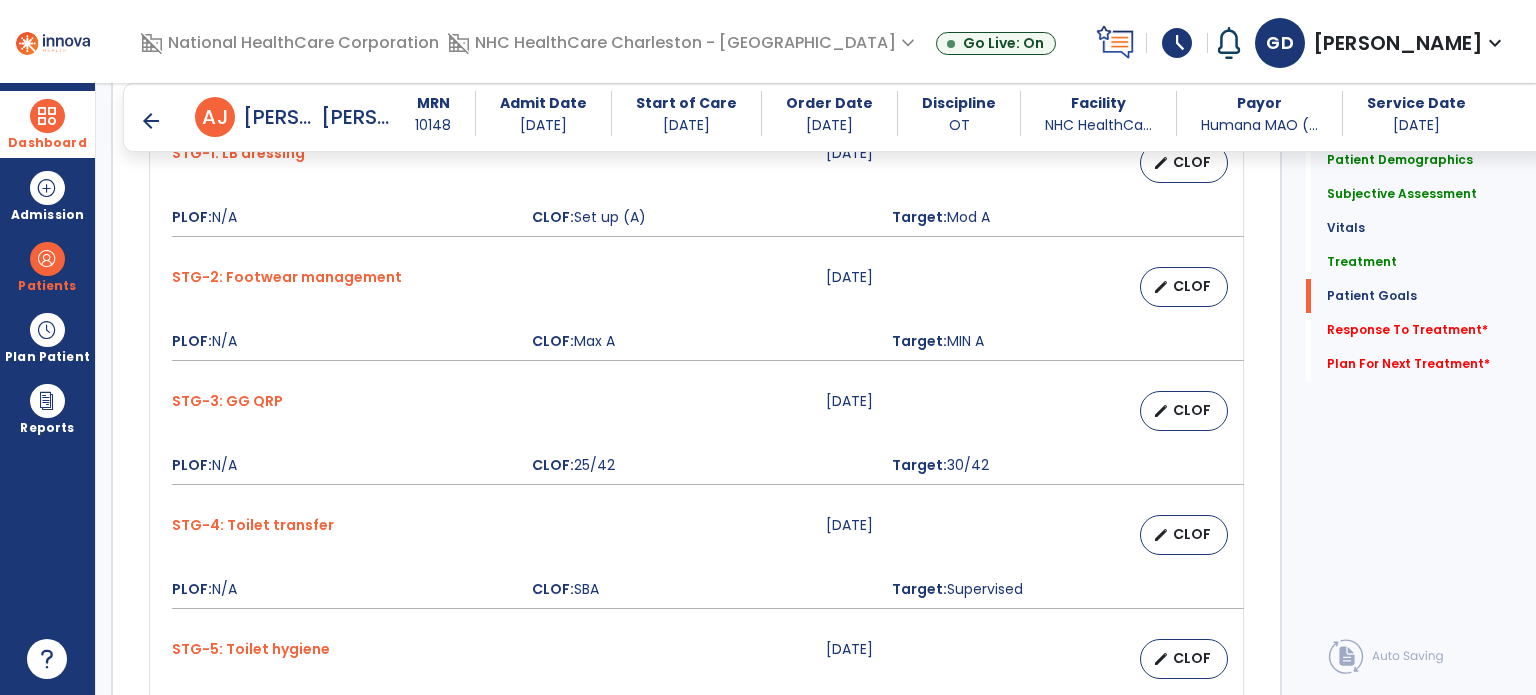 scroll, scrollTop: 1776, scrollLeft: 0, axis: vertical 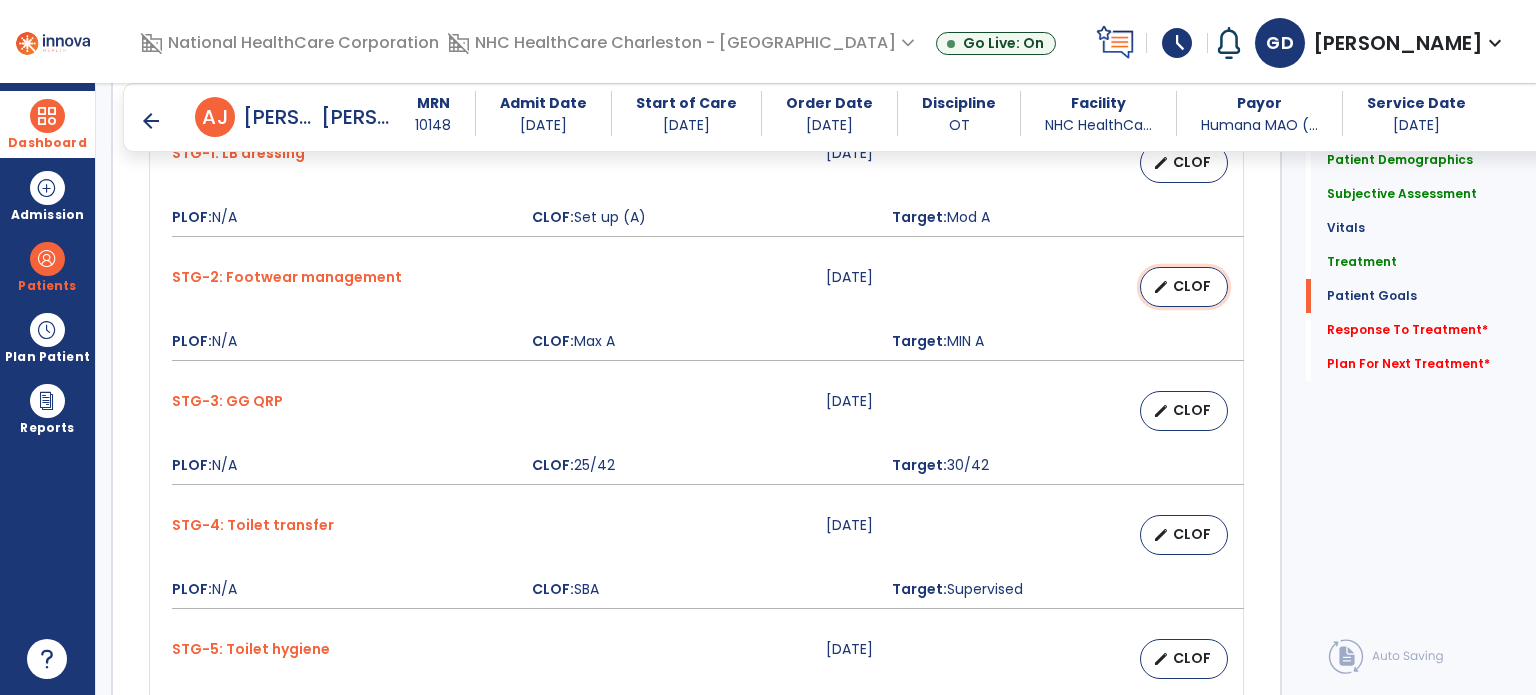 click on "edit   CLOF" at bounding box center [1184, 287] 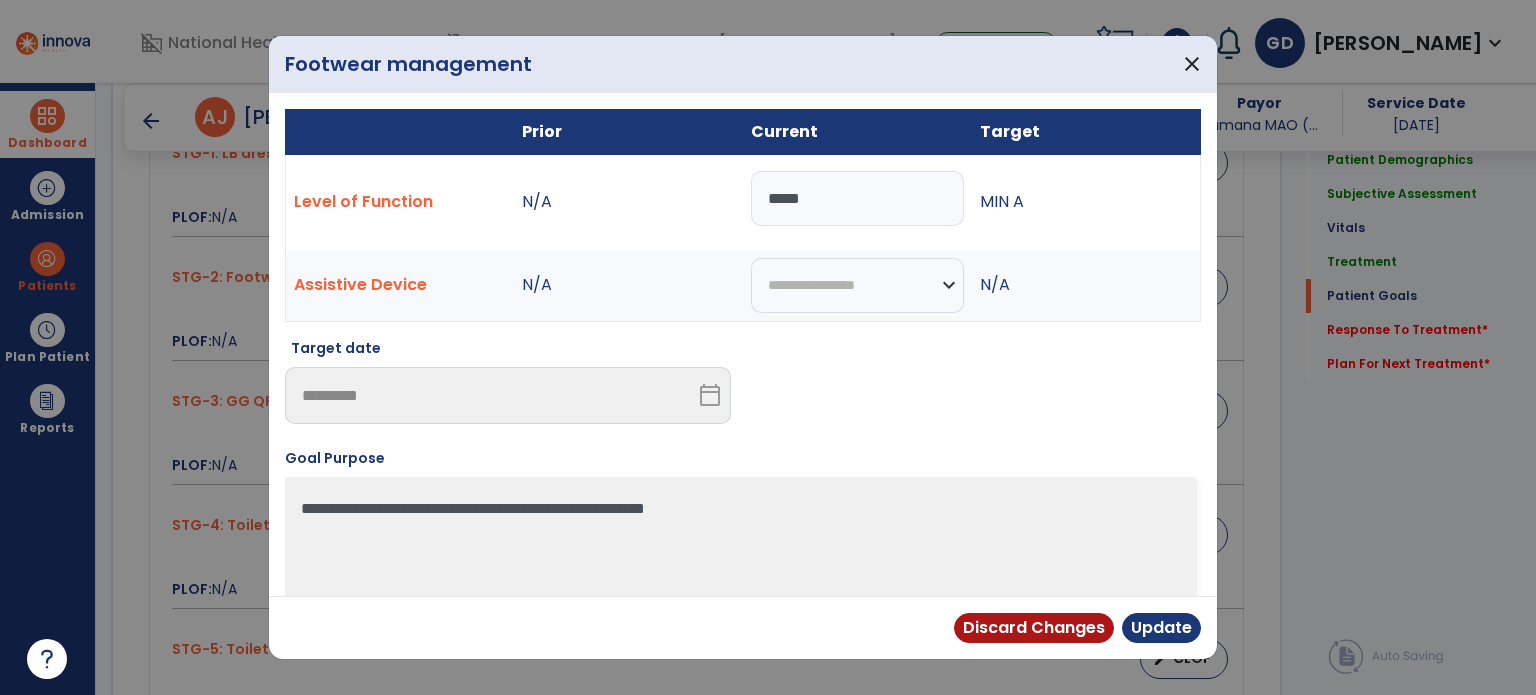 click on "*****" at bounding box center [857, 198] 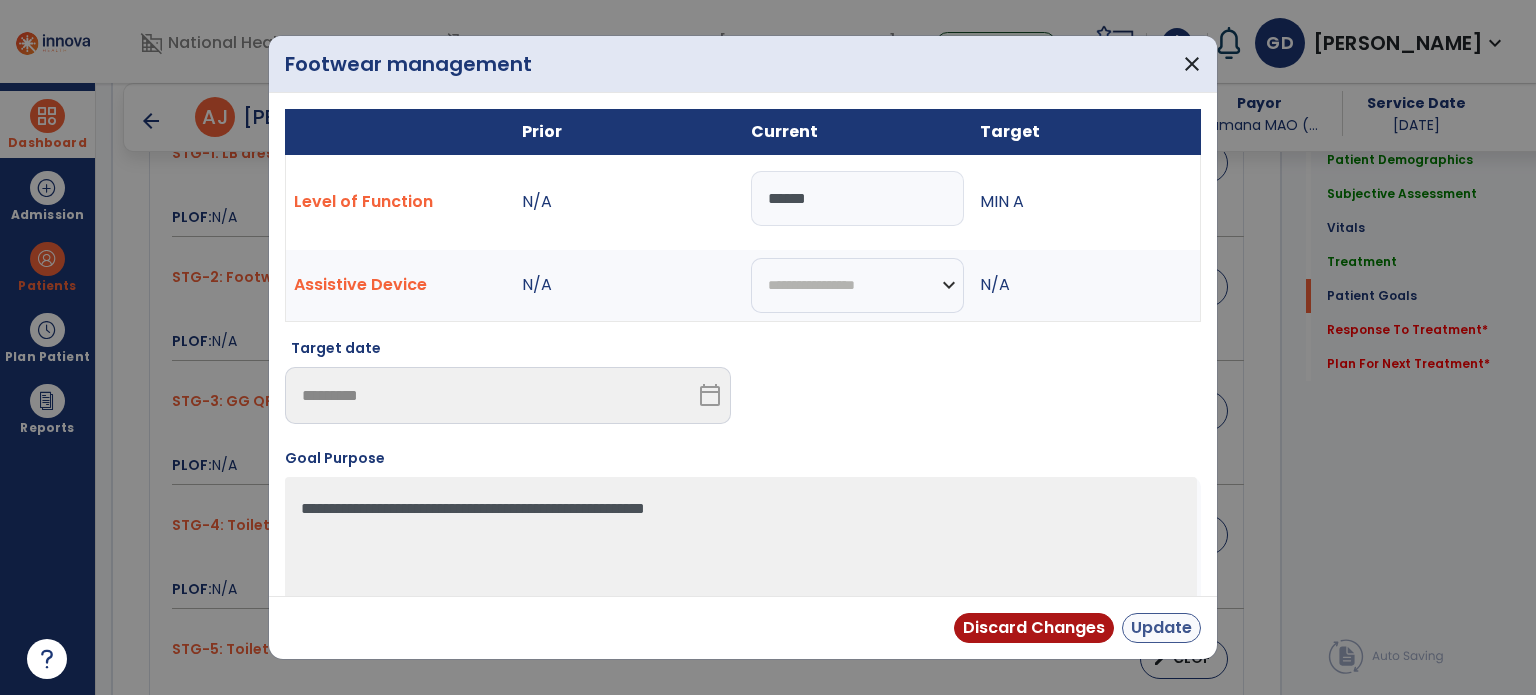 type on "******" 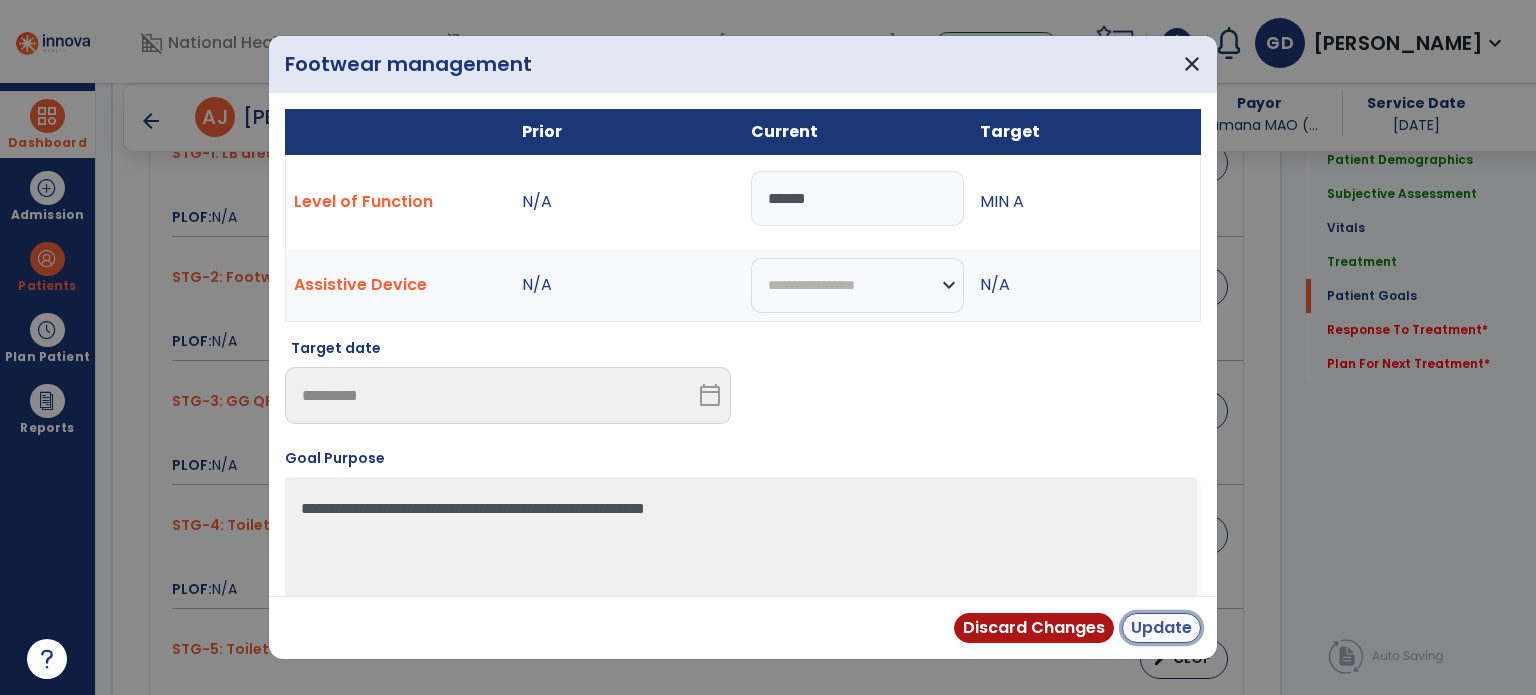 click on "Update" at bounding box center (1161, 628) 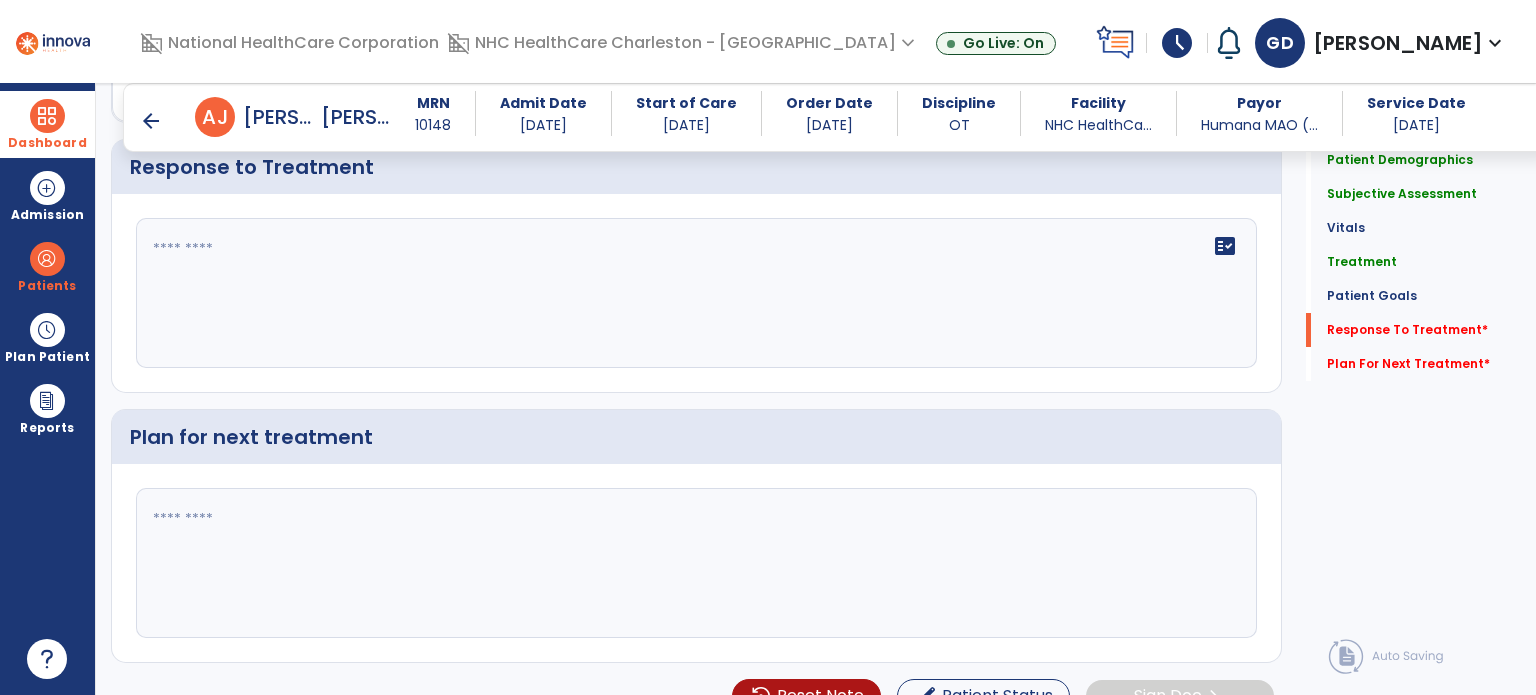 scroll, scrollTop: 2484, scrollLeft: 0, axis: vertical 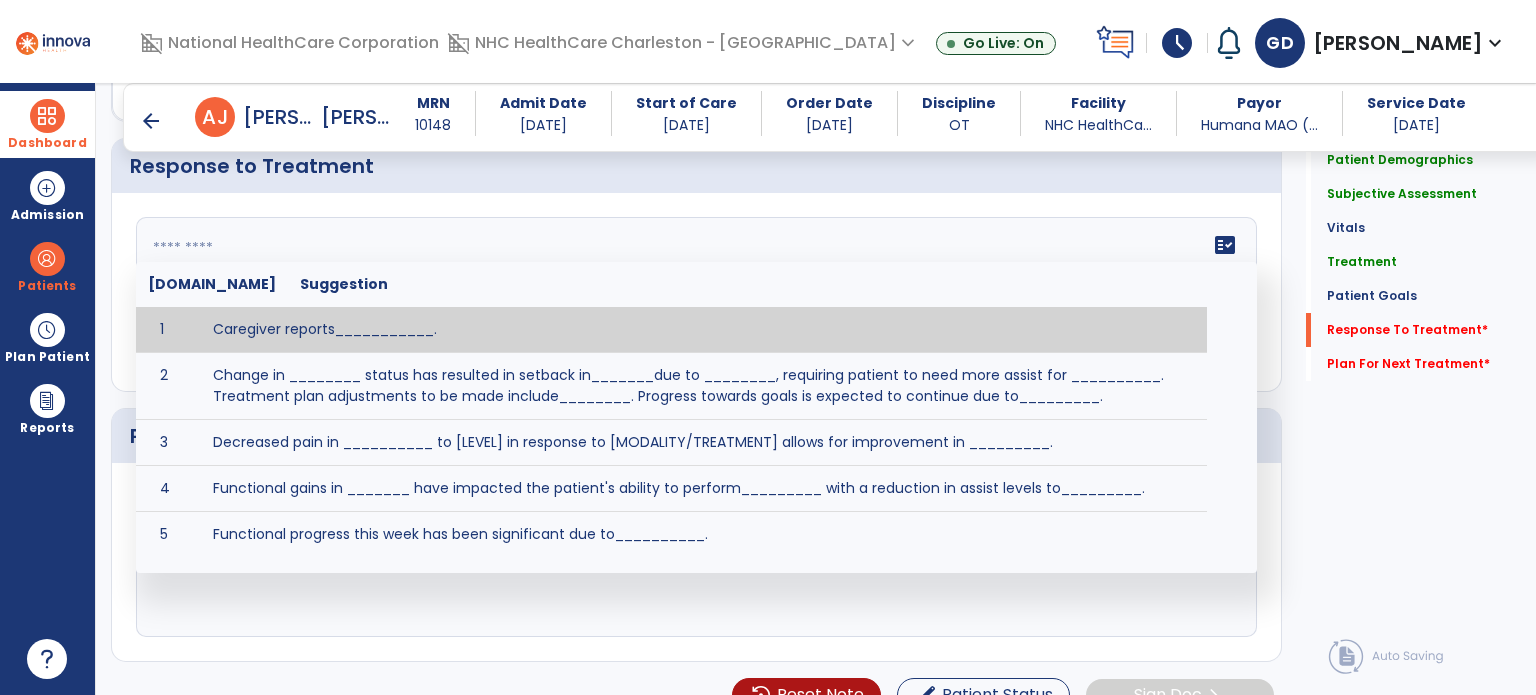 click on "fact_check  Sr.No Suggestion 1 Caregiver reports___________. 2 Change in ________ status has resulted in setback in_______due to ________, requiring patient to need more assist for __________.   Treatment plan adjustments to be made include________.  Progress towards goals is expected to continue due to_________. 3 Decreased pain in __________ to [LEVEL] in response to [MODALITY/TREATMENT] allows for improvement in _________. 4 Functional gains in _______ have impacted the patient's ability to perform_________ with a reduction in assist levels to_________. 5 Functional progress this week has been significant due to__________. 6 Gains in ________ have improved the patient's ability to perform ______with decreased levels of assist to___________. 7 Improvement in ________allows patient to tolerate higher levels of challenges in_________. 8 Pain in [AREA] has decreased to [LEVEL] in response to [TREATMENT/MODALITY], allowing fore ease in completing__________. 9 10 11 12 13 14 15 16 17 18 19 20 21" 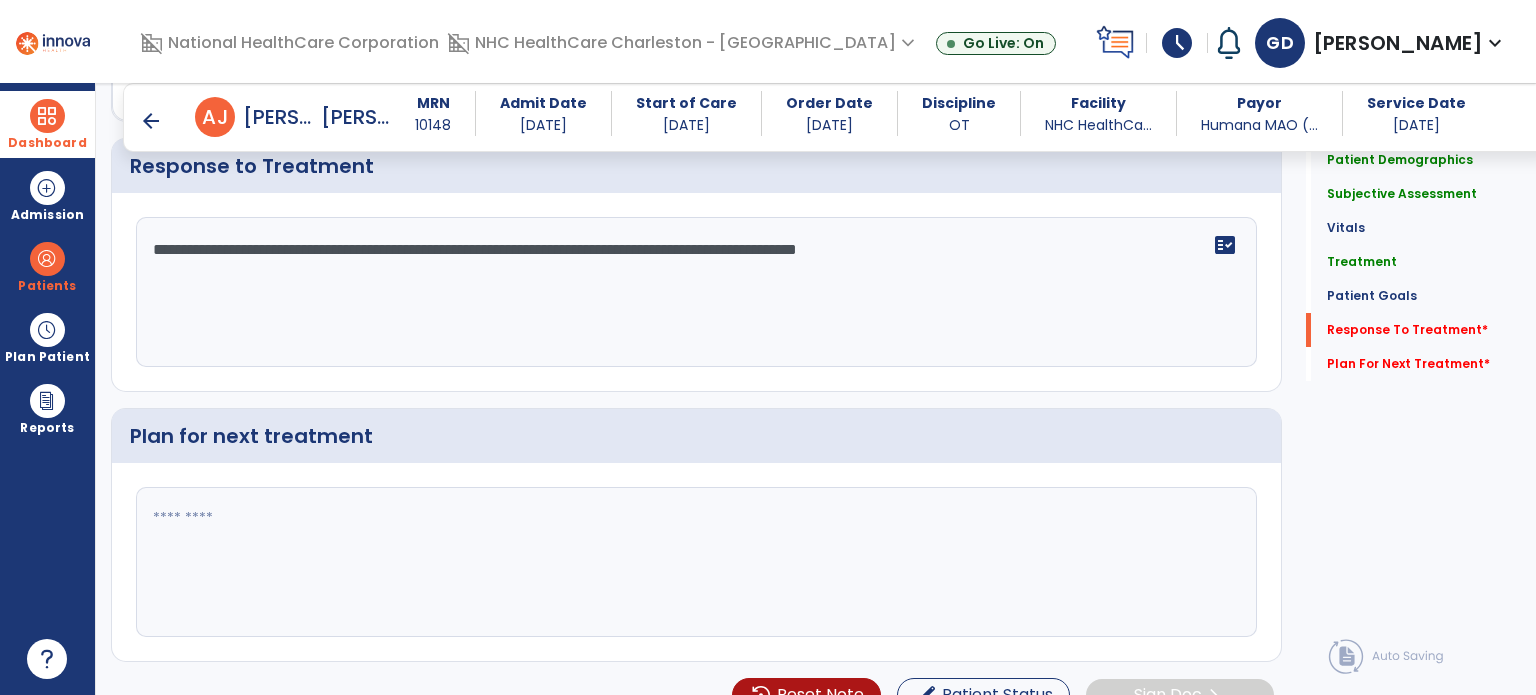 type on "**********" 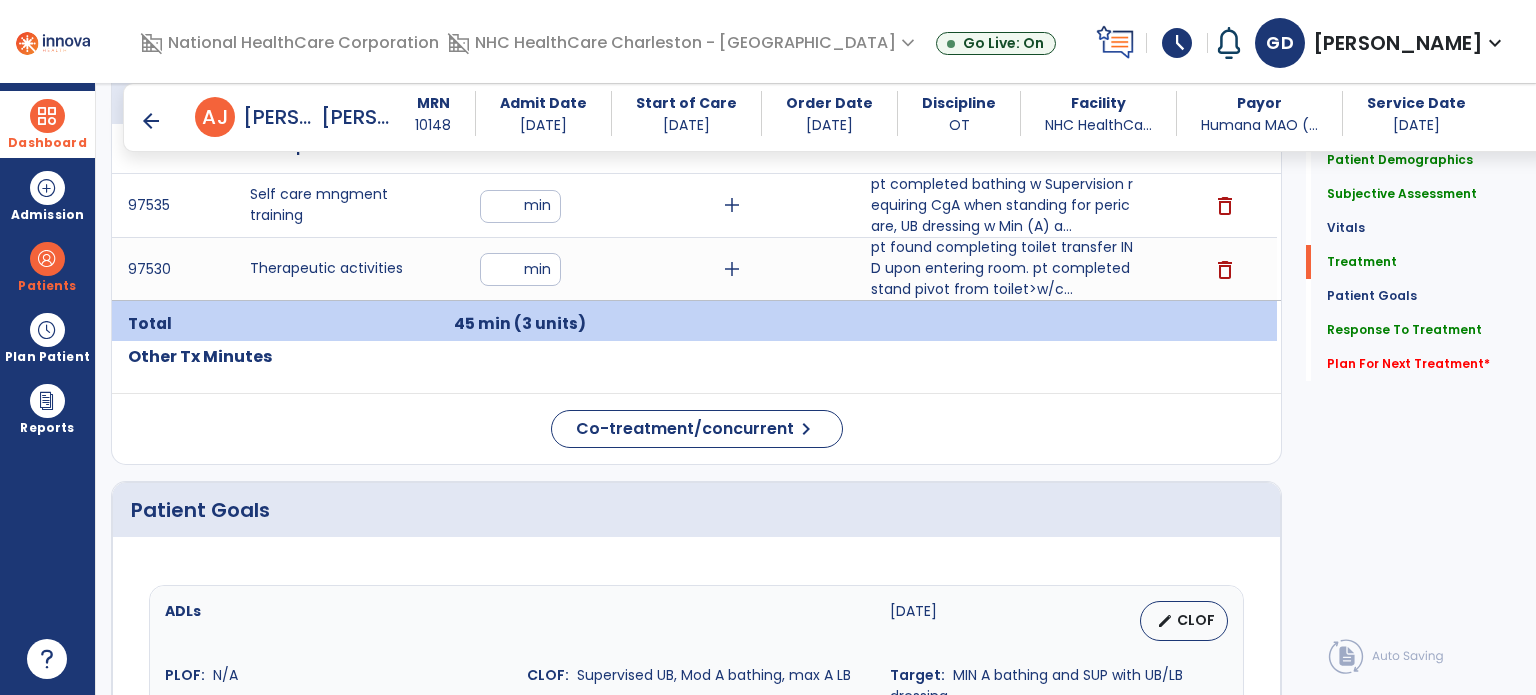 scroll, scrollTop: 1002, scrollLeft: 0, axis: vertical 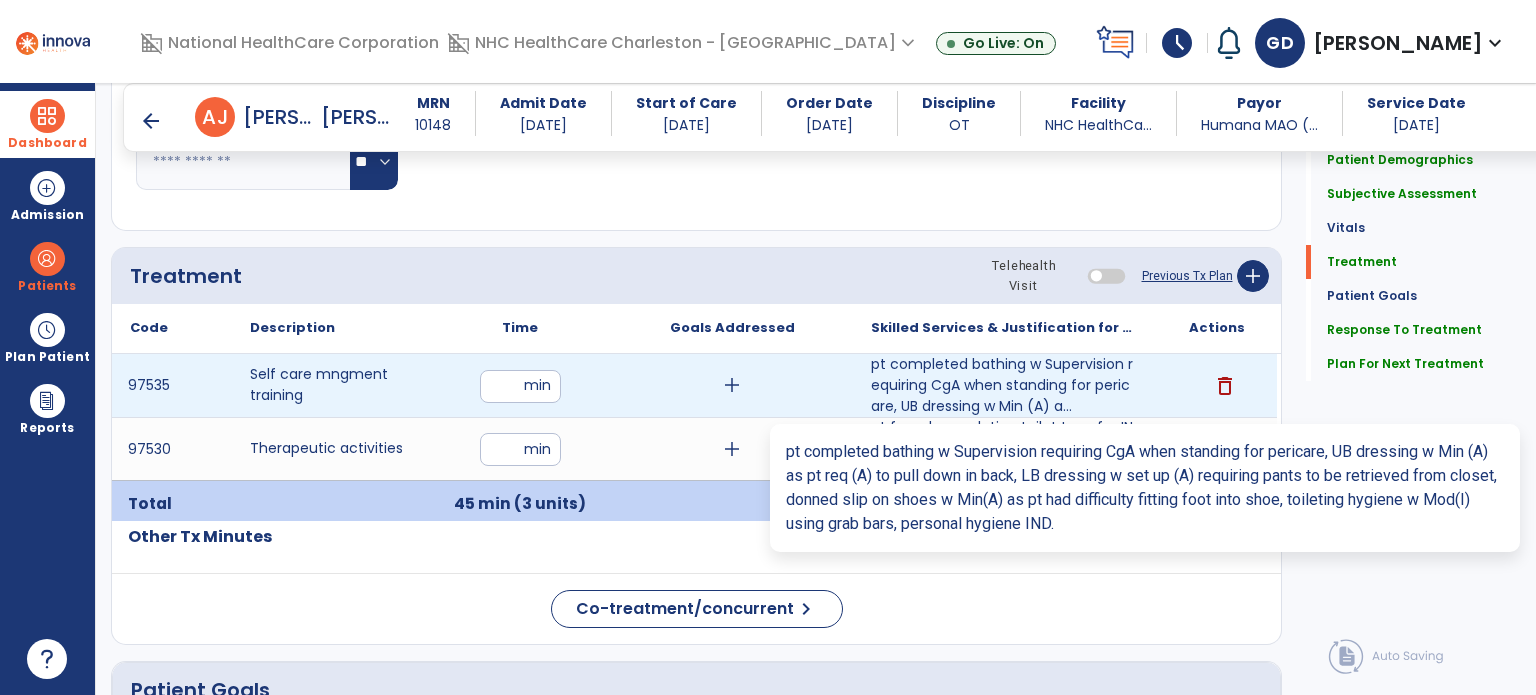 type on "**********" 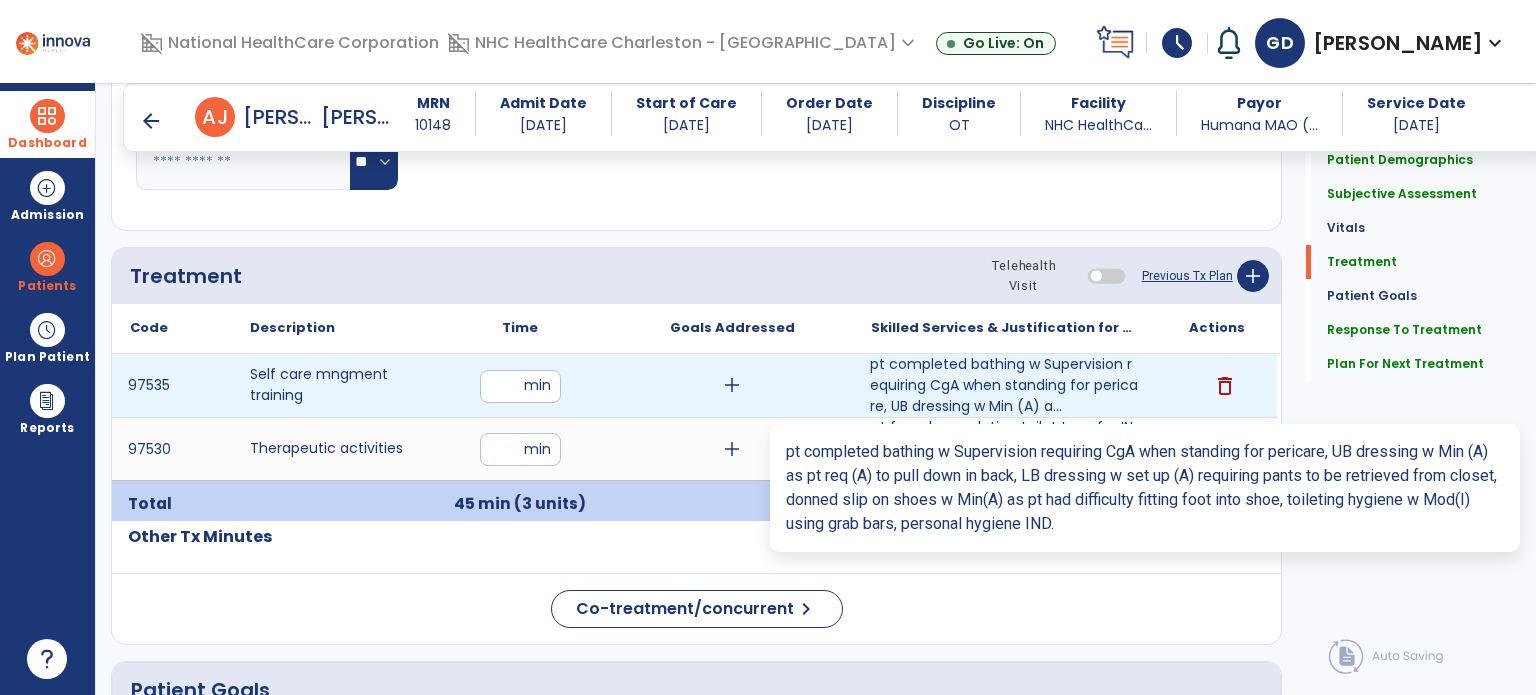 click on "pt completed bathing w Supervision requiring CgA when standing for pericare, UB dressing w Min (A) a..." at bounding box center [1004, 385] 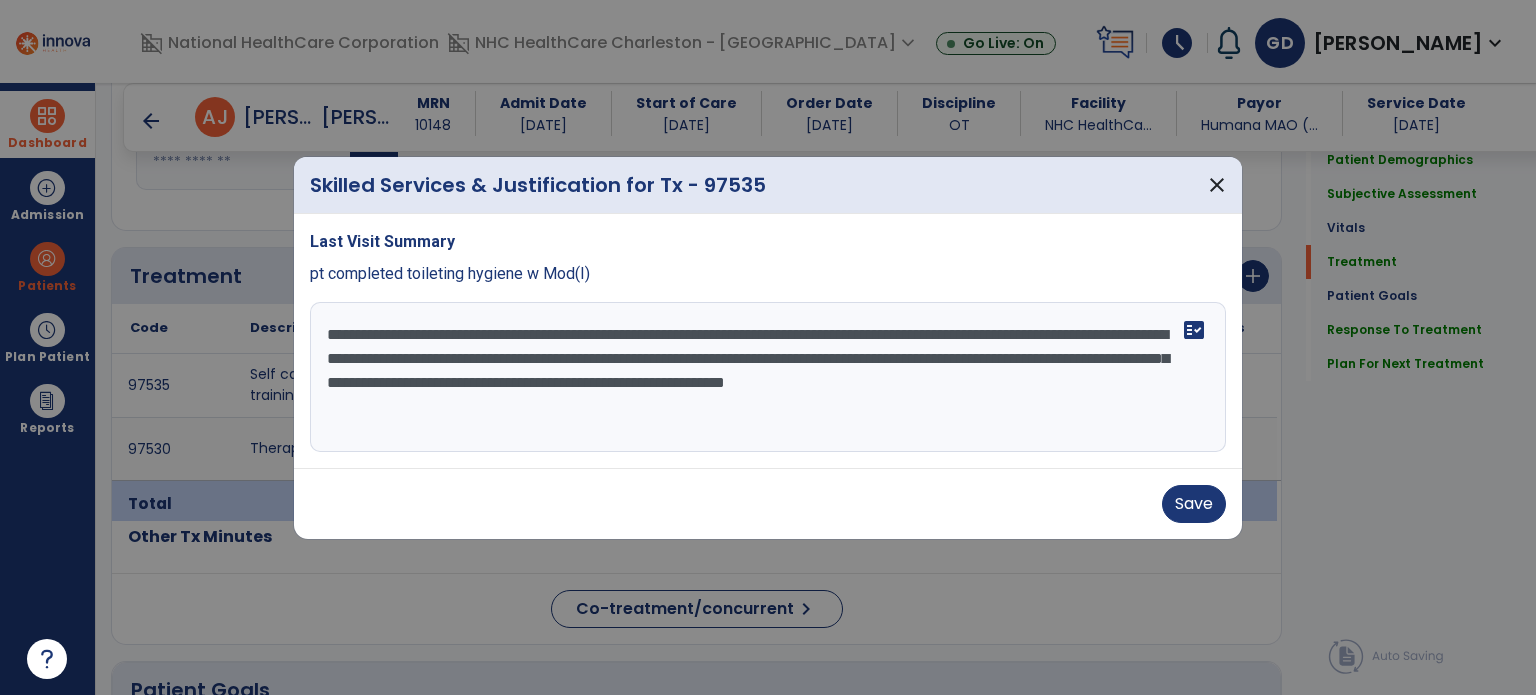 click on "**********" at bounding box center (768, 377) 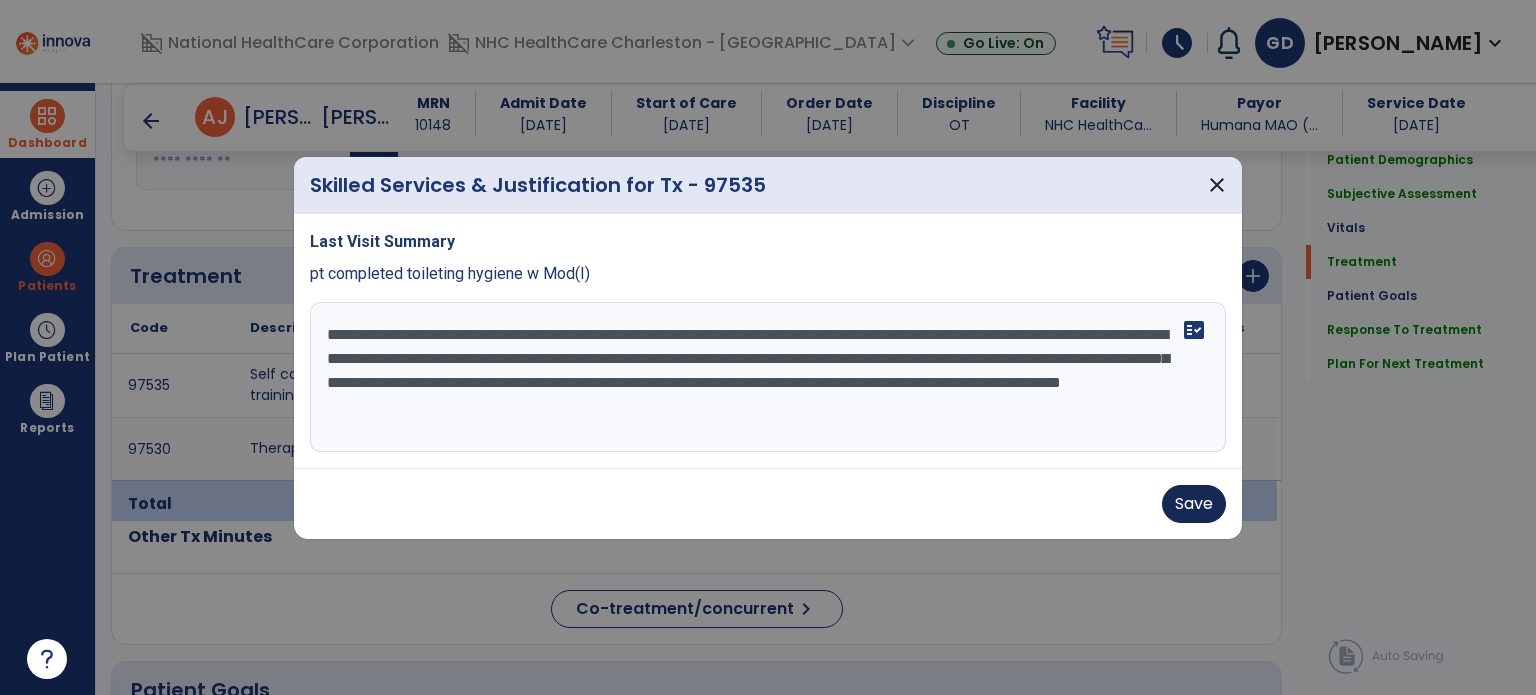 type on "**********" 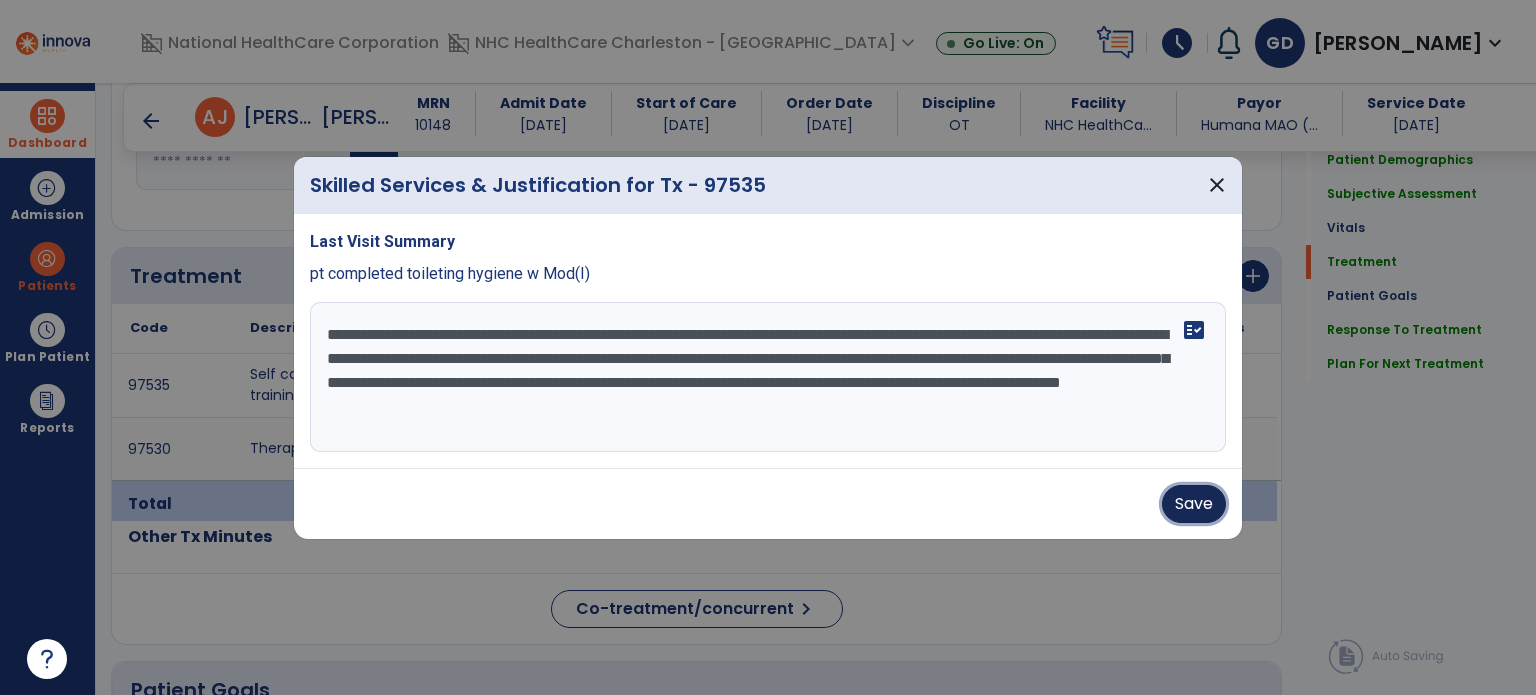 click on "Save" at bounding box center (1194, 504) 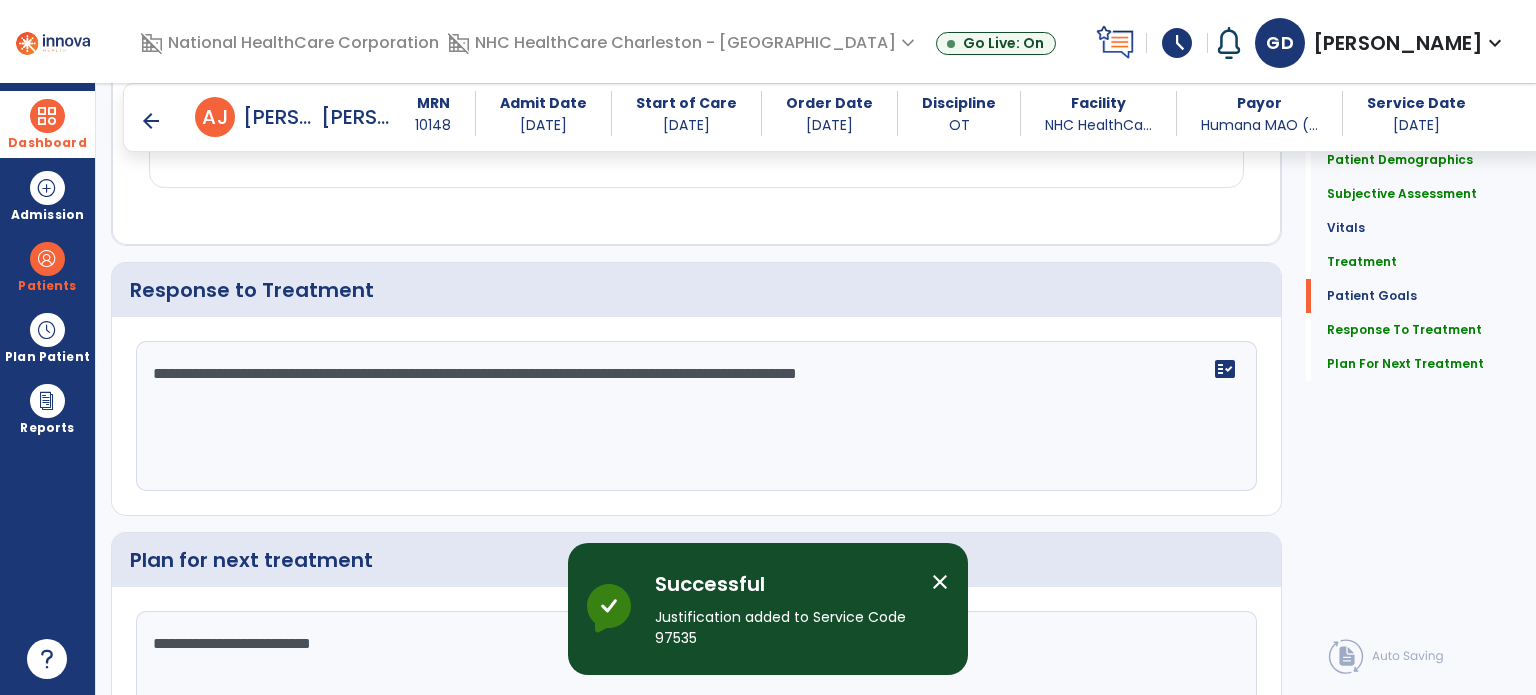 scroll, scrollTop: 2510, scrollLeft: 0, axis: vertical 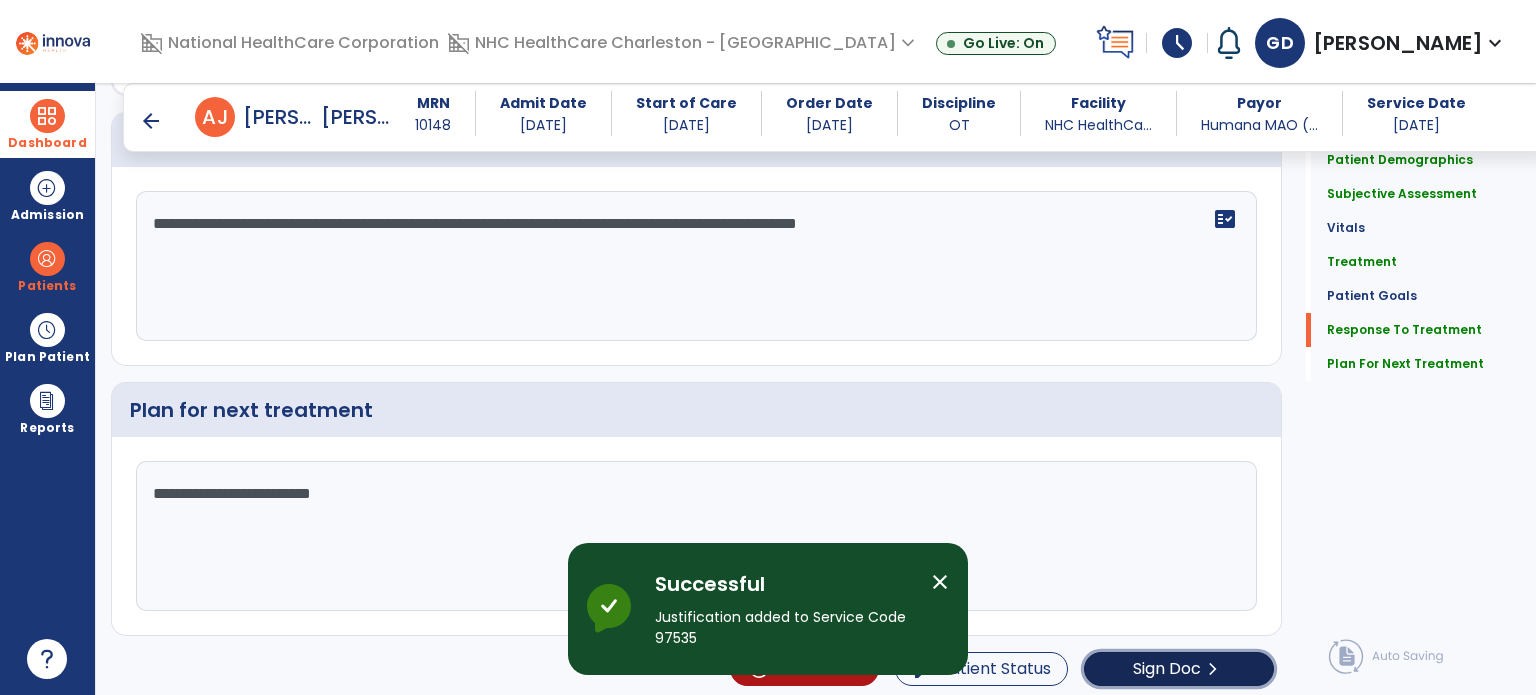 click on "chevron_right" 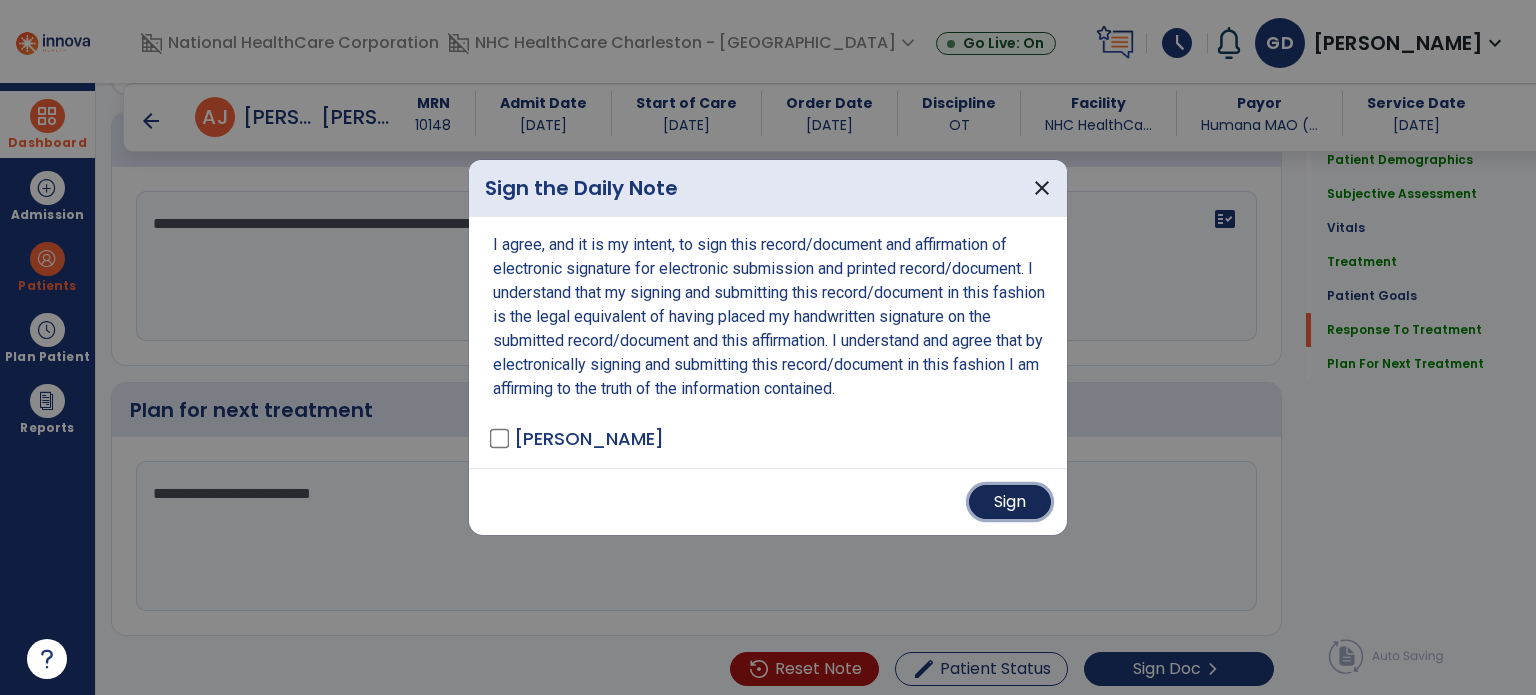 click on "Sign" at bounding box center (1010, 502) 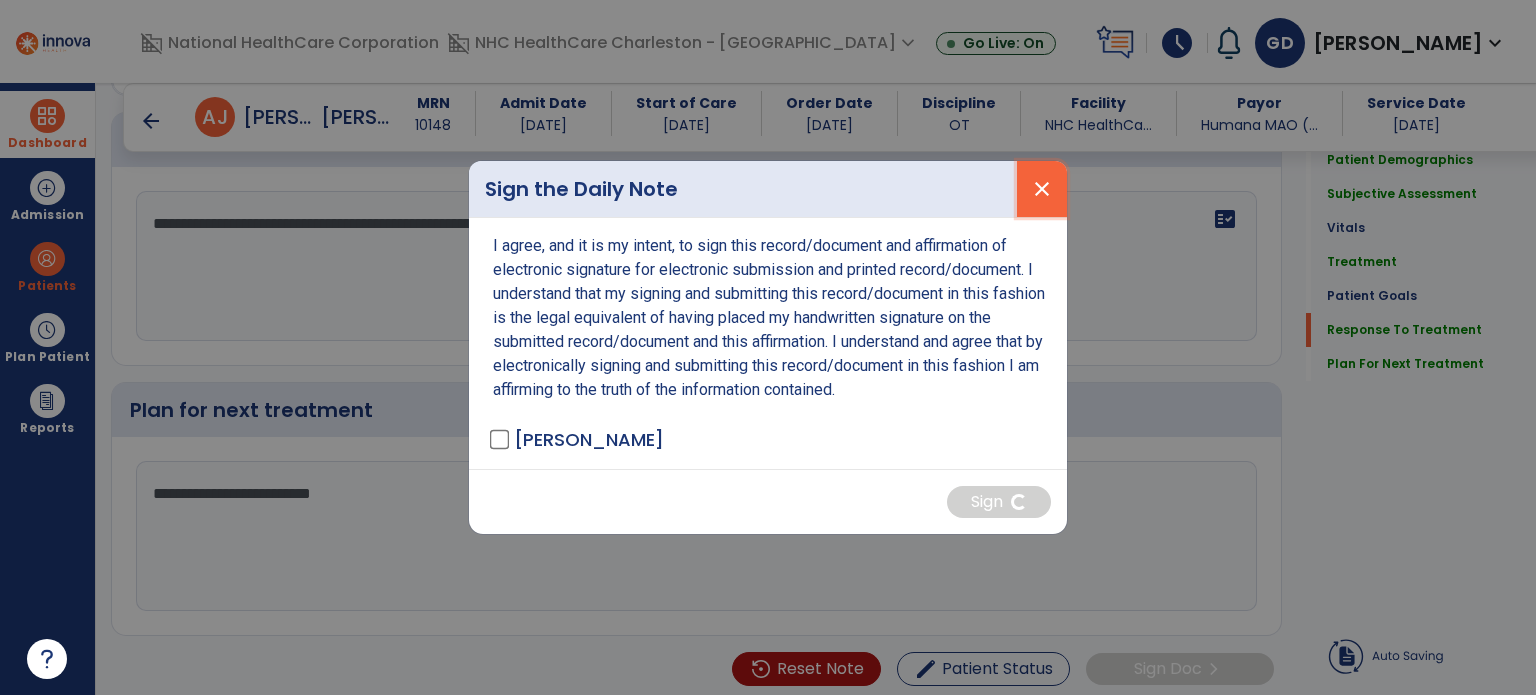 click on "close" at bounding box center [1042, 189] 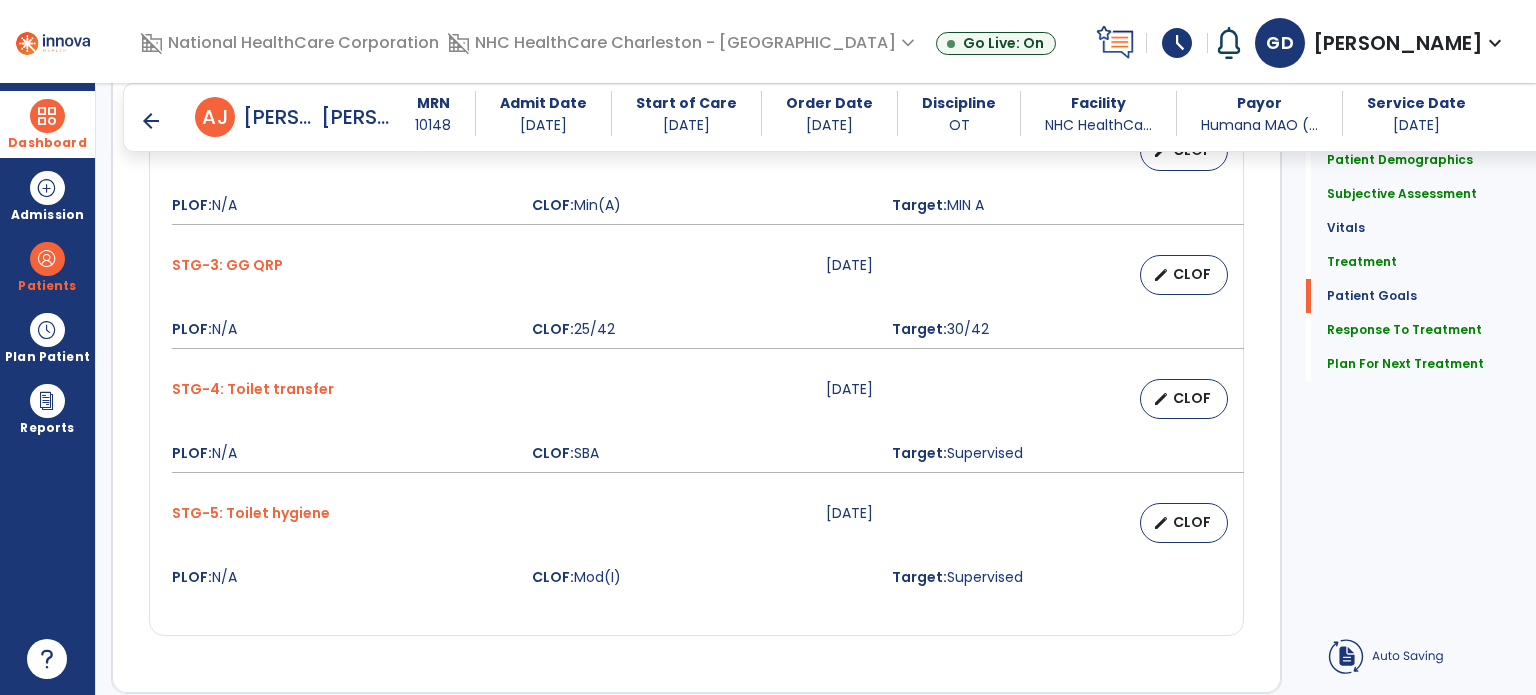scroll, scrollTop: 2510, scrollLeft: 0, axis: vertical 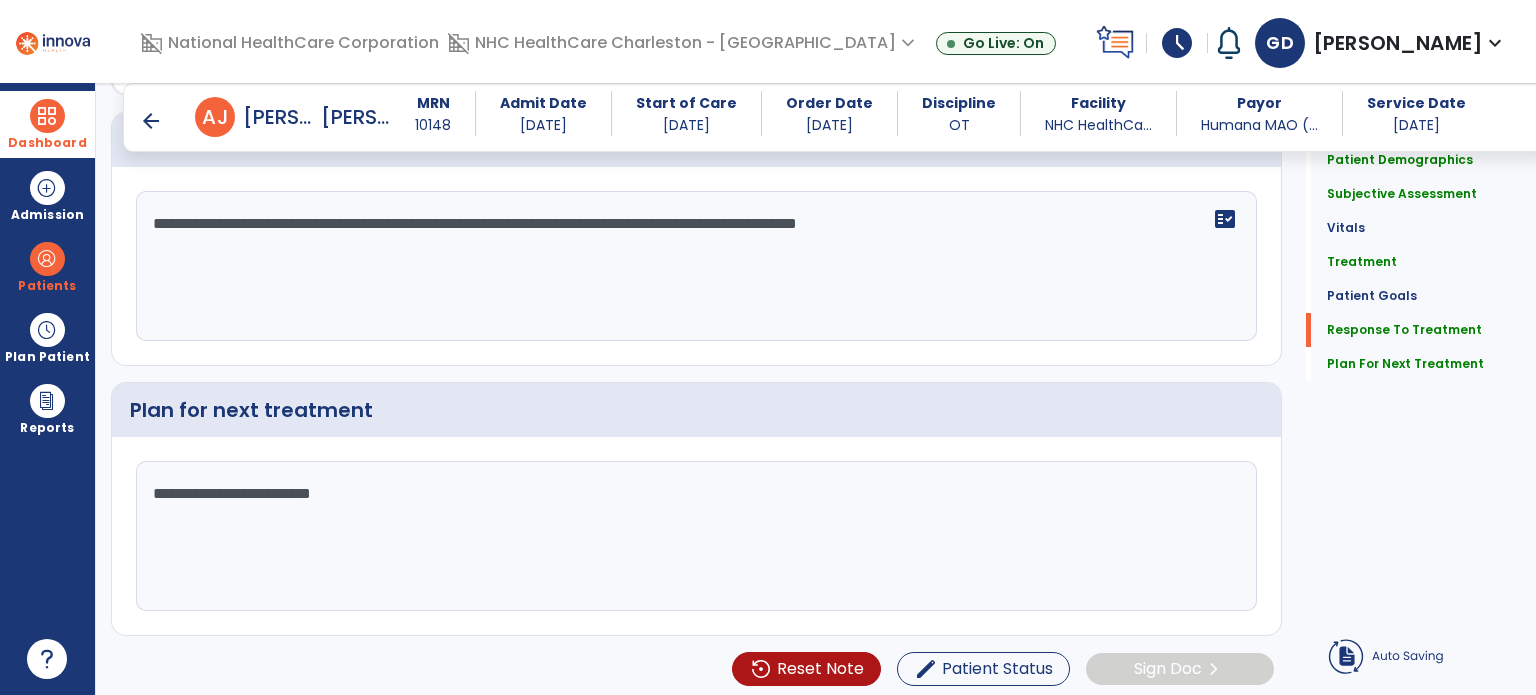 click on "**********" 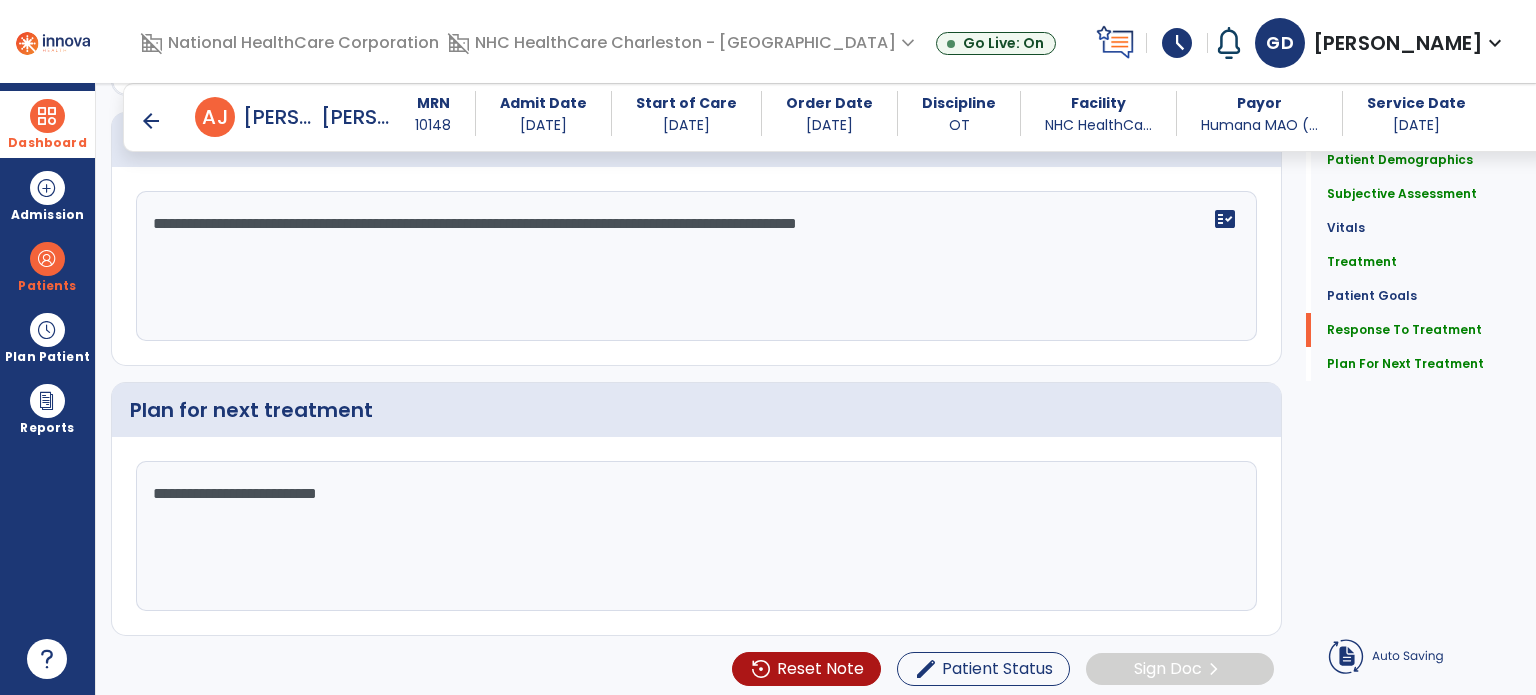 type on "**********" 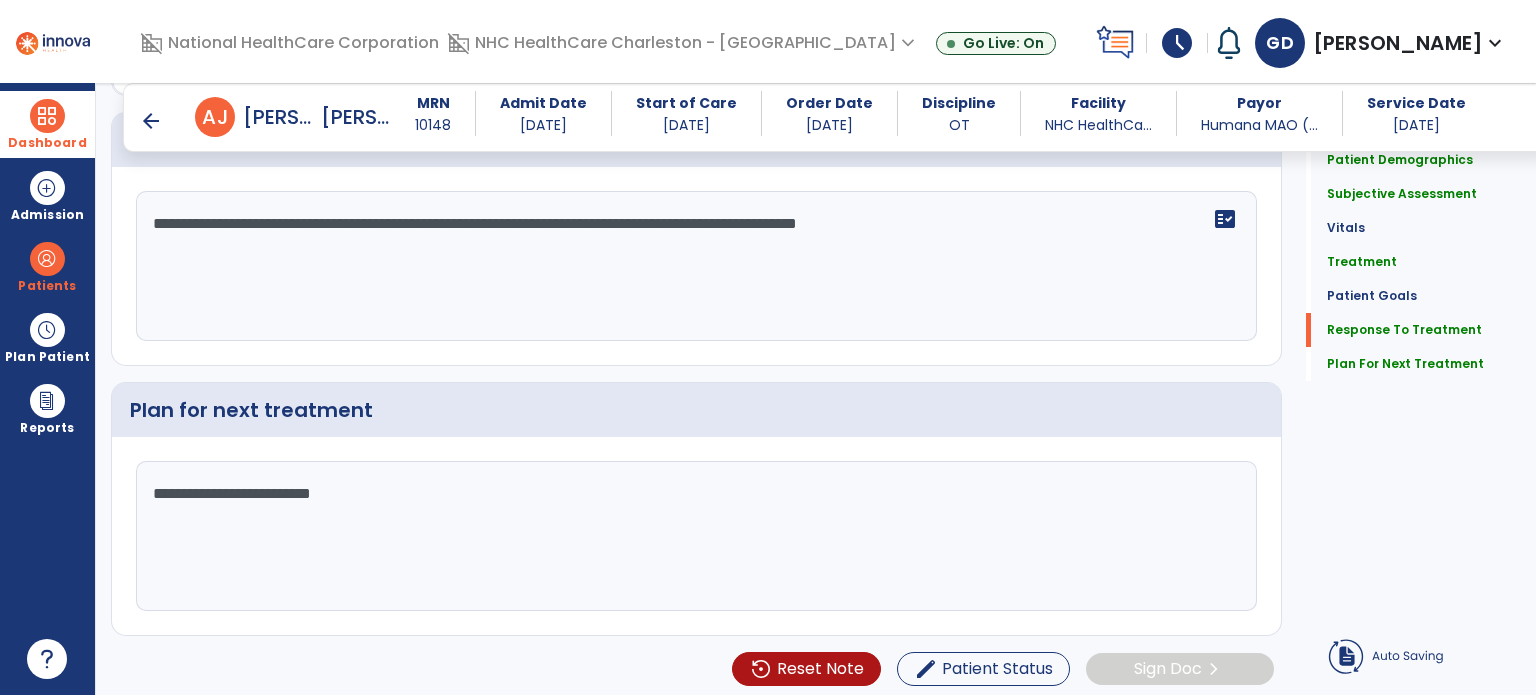 click on "arrow_back" at bounding box center (151, 121) 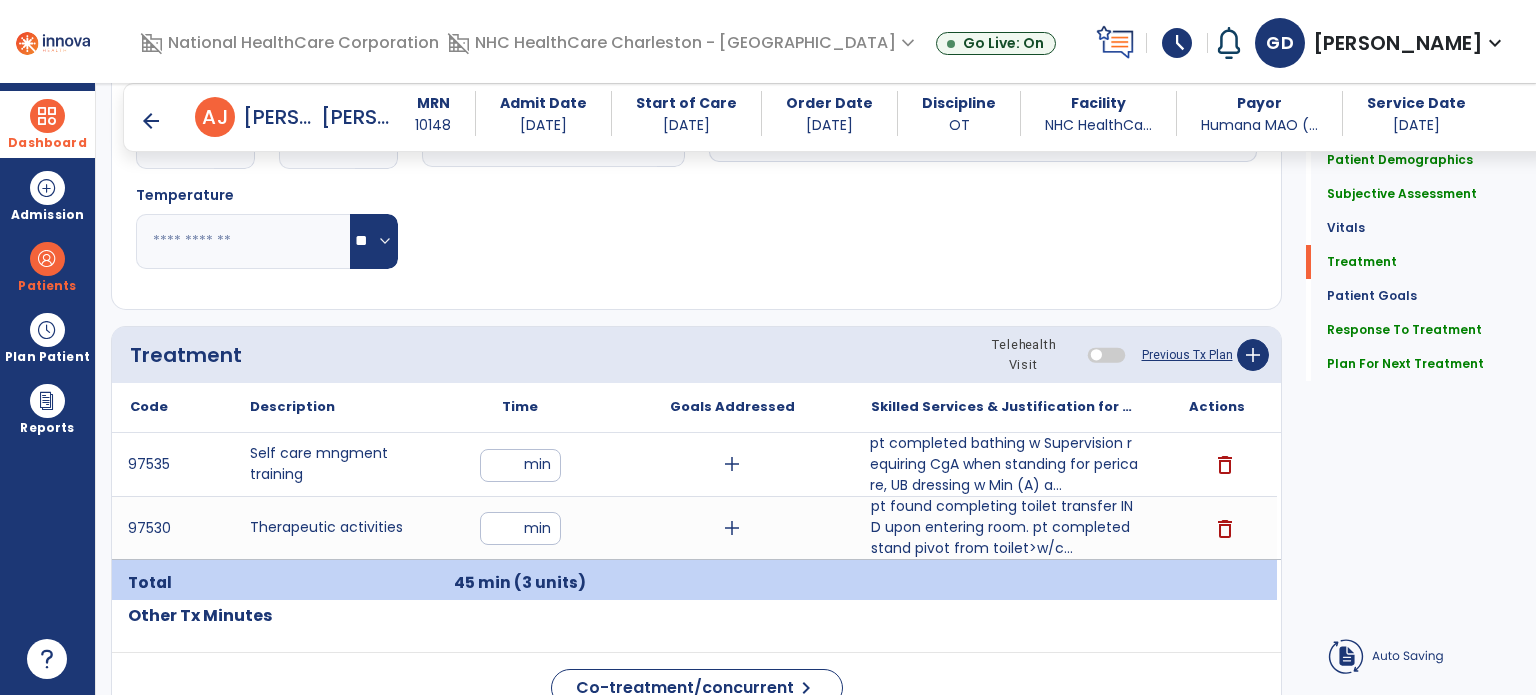 scroll, scrollTop: 924, scrollLeft: 0, axis: vertical 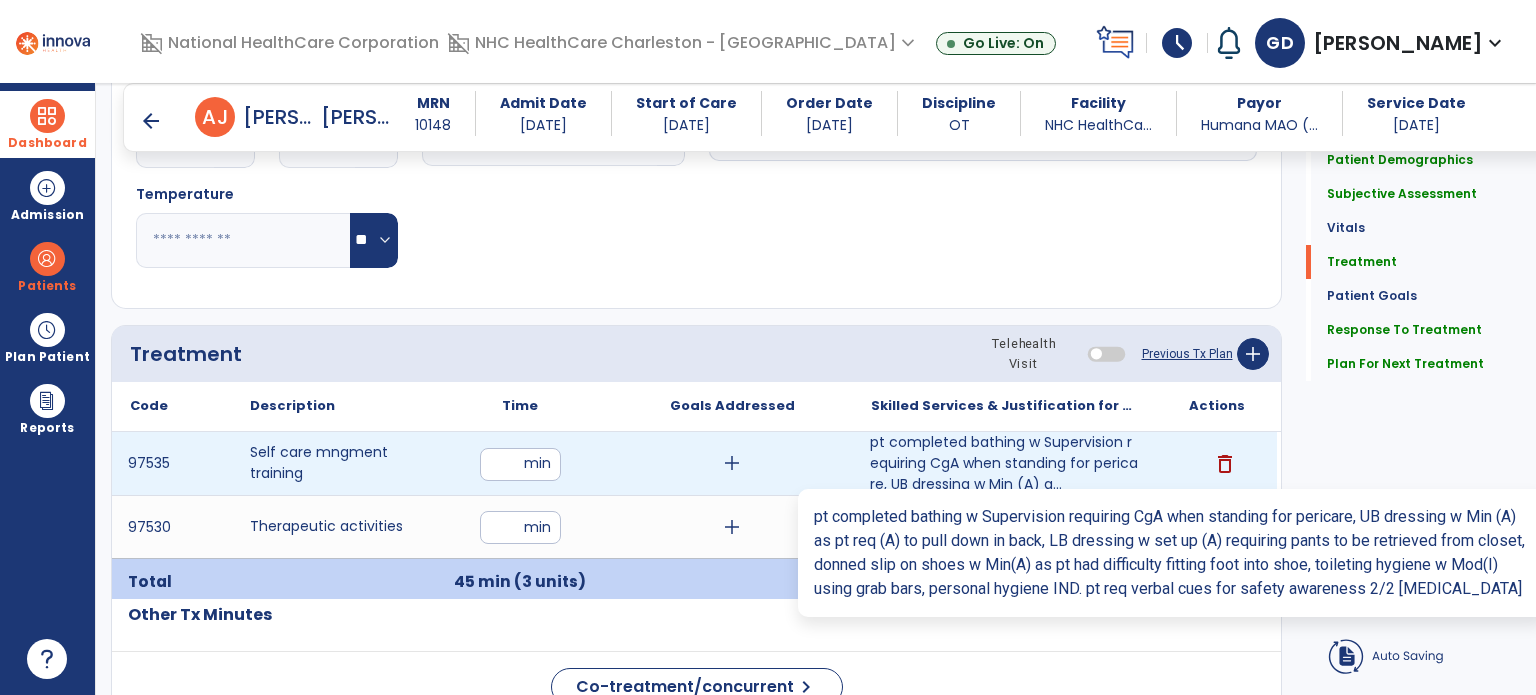 click on "pt completed bathing w Supervision requiring CgA when standing for pericare, UB dressing w Min (A) a..." at bounding box center (1004, 463) 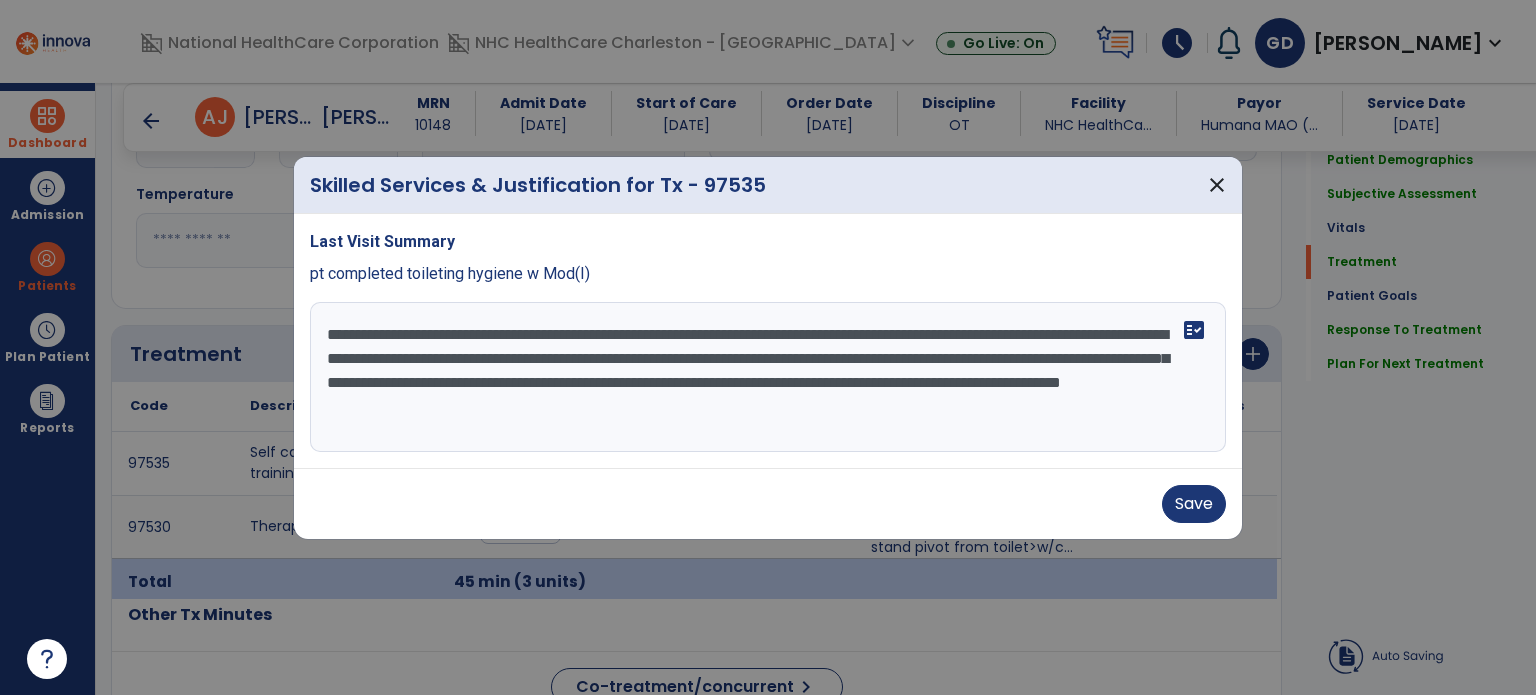 click on "**********" at bounding box center [768, 377] 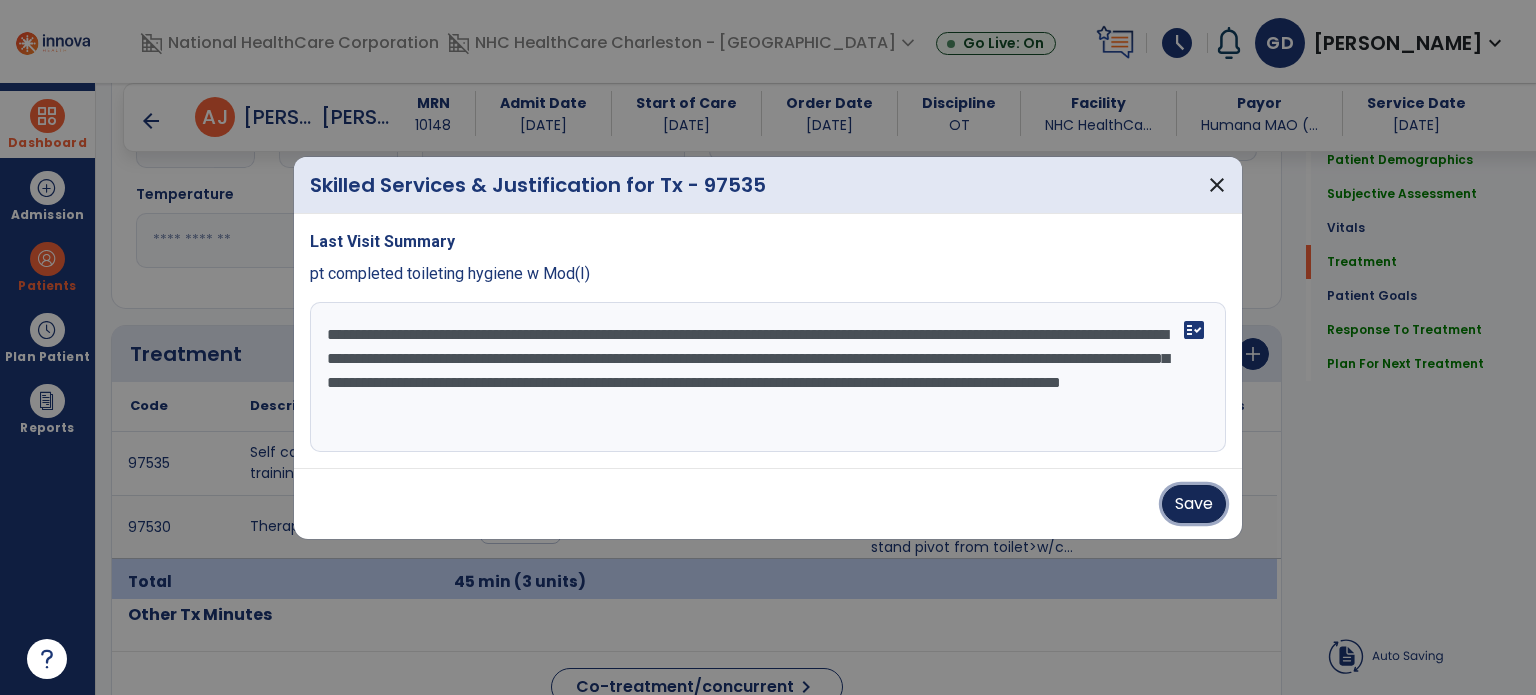 click on "Save" at bounding box center [1194, 504] 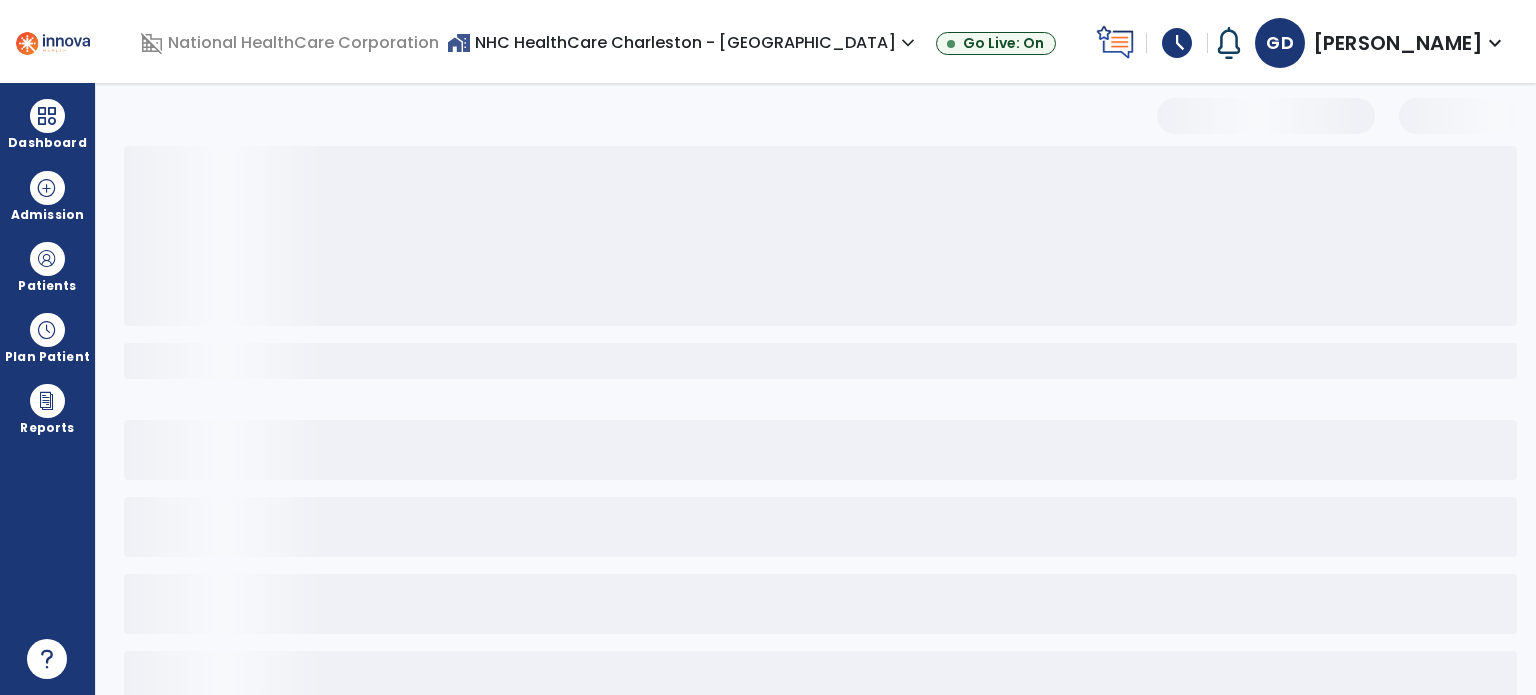 select on "*" 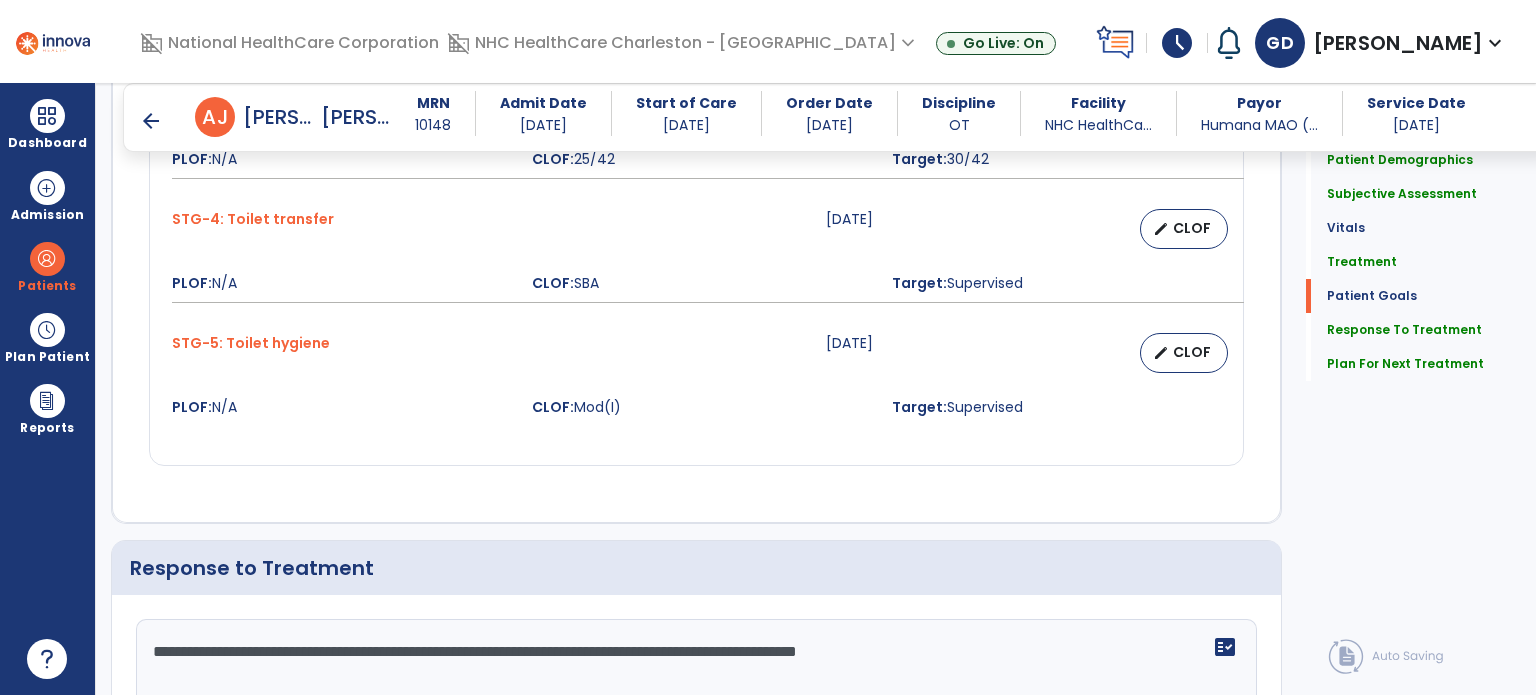 scroll, scrollTop: 2644, scrollLeft: 0, axis: vertical 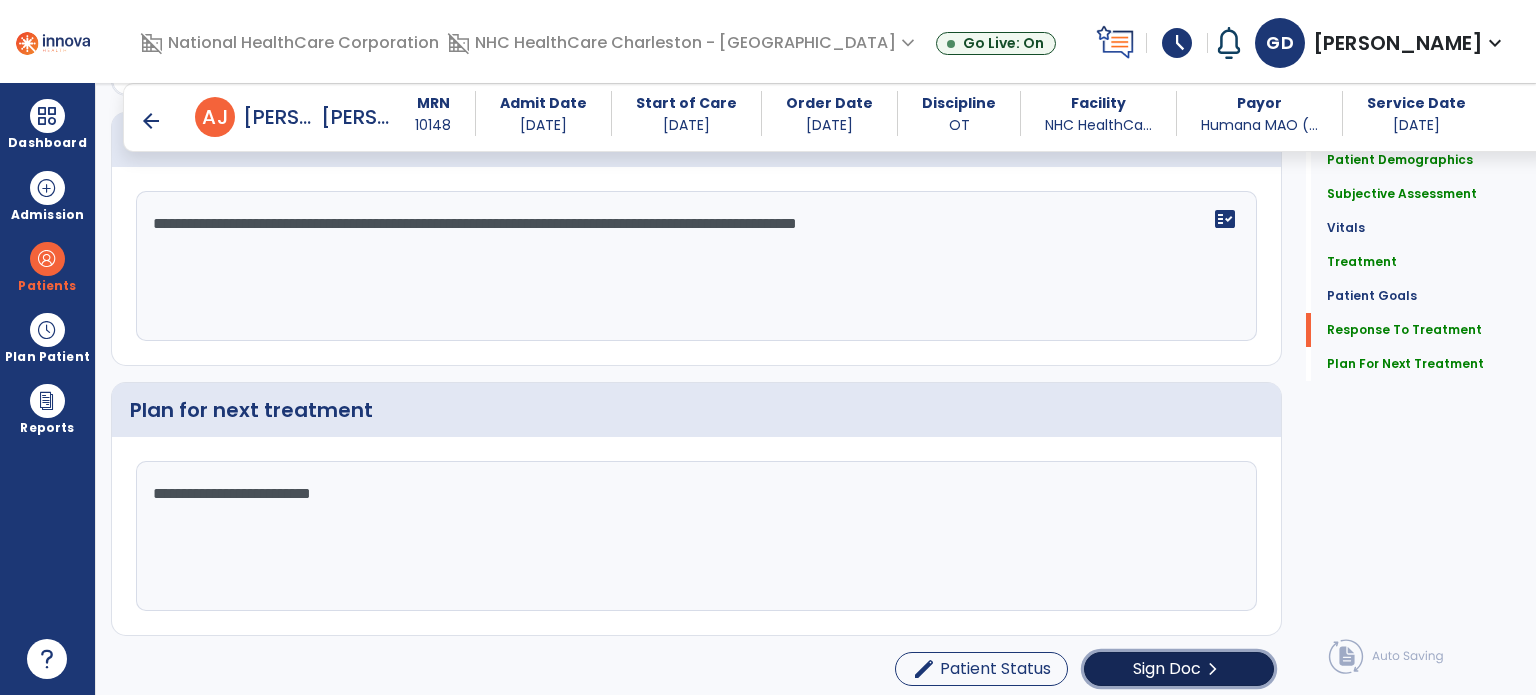 click on "chevron_right" 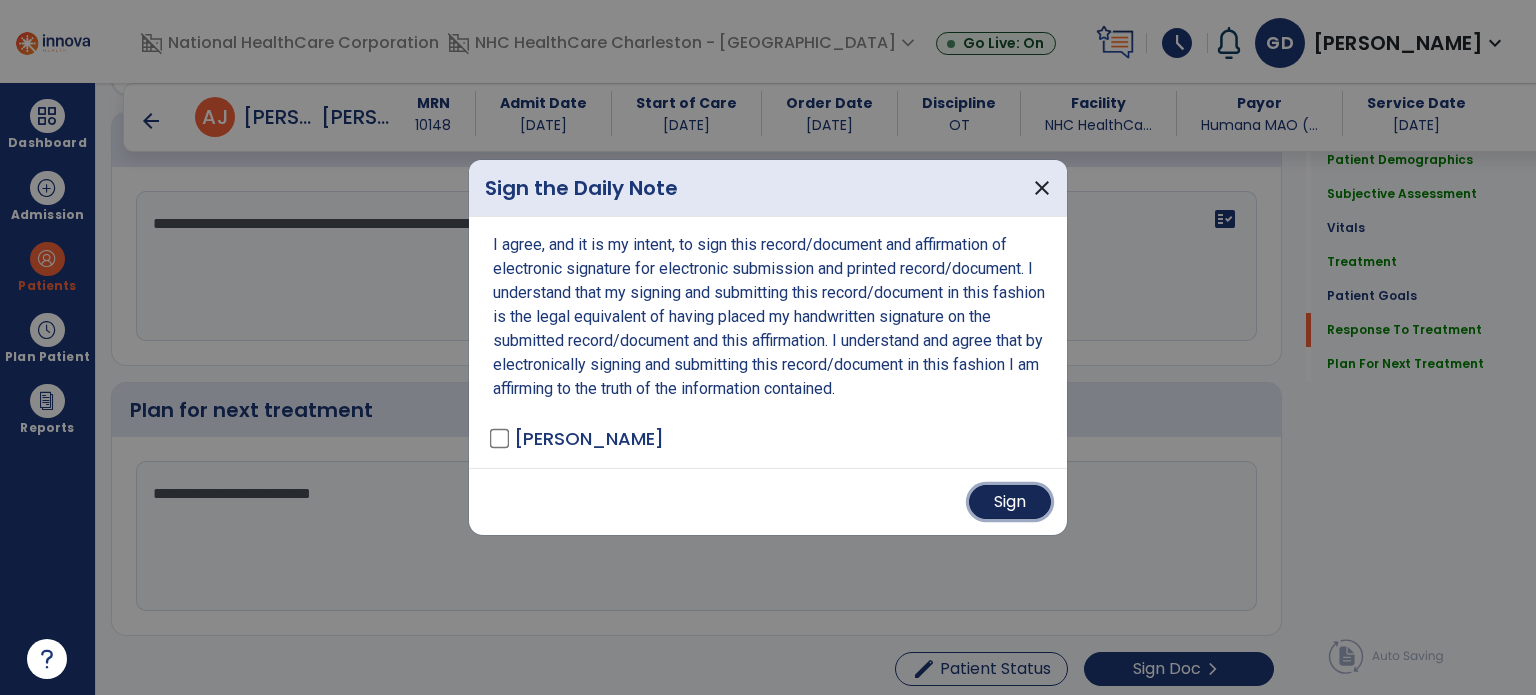 click on "Sign" at bounding box center [1010, 502] 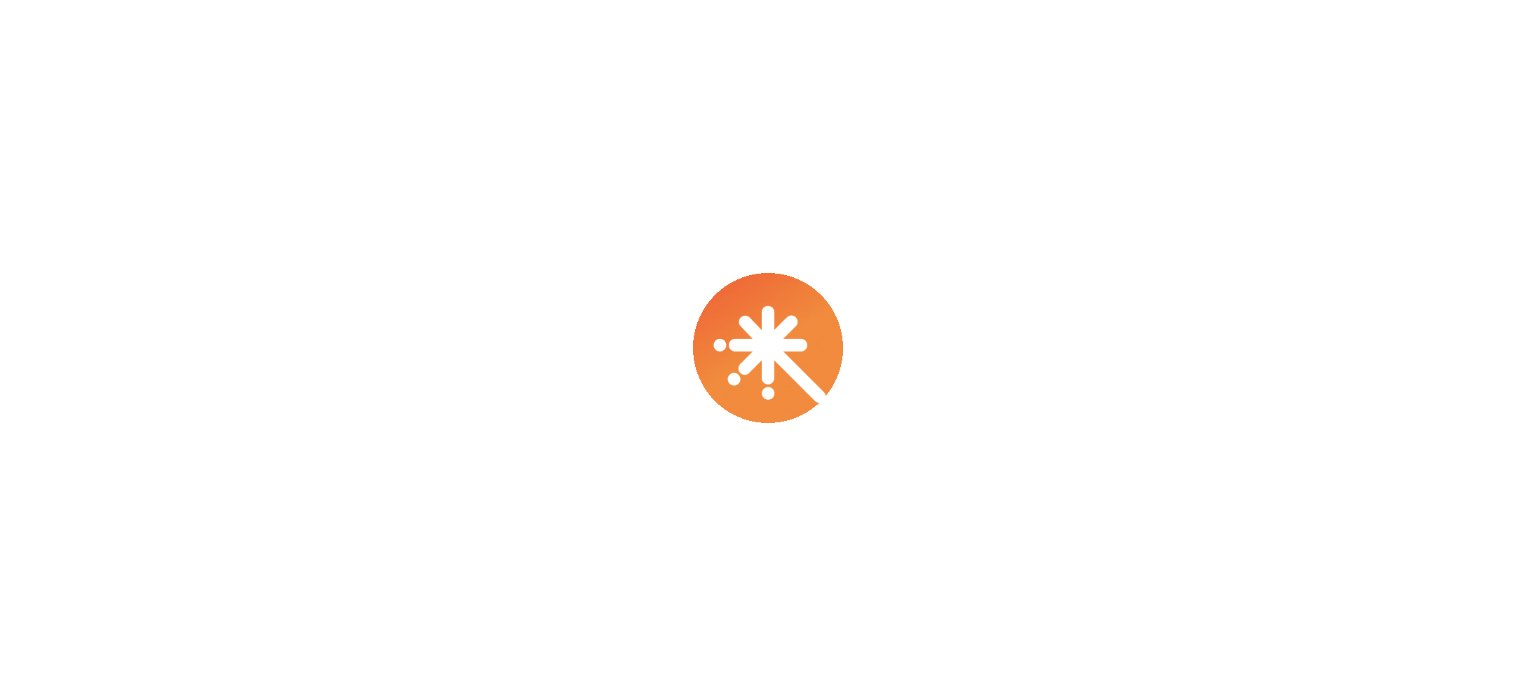 scroll, scrollTop: 0, scrollLeft: 0, axis: both 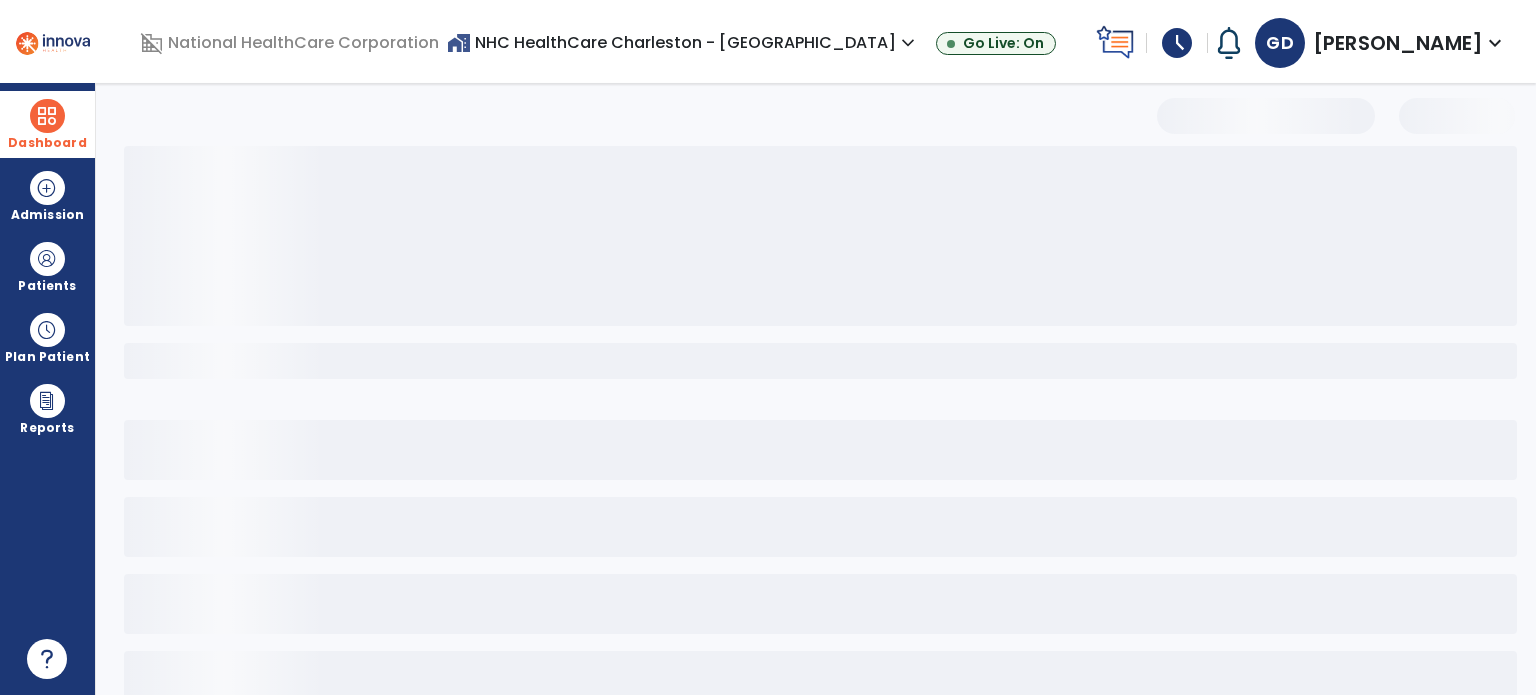 click on "Dashboard" at bounding box center (47, 124) 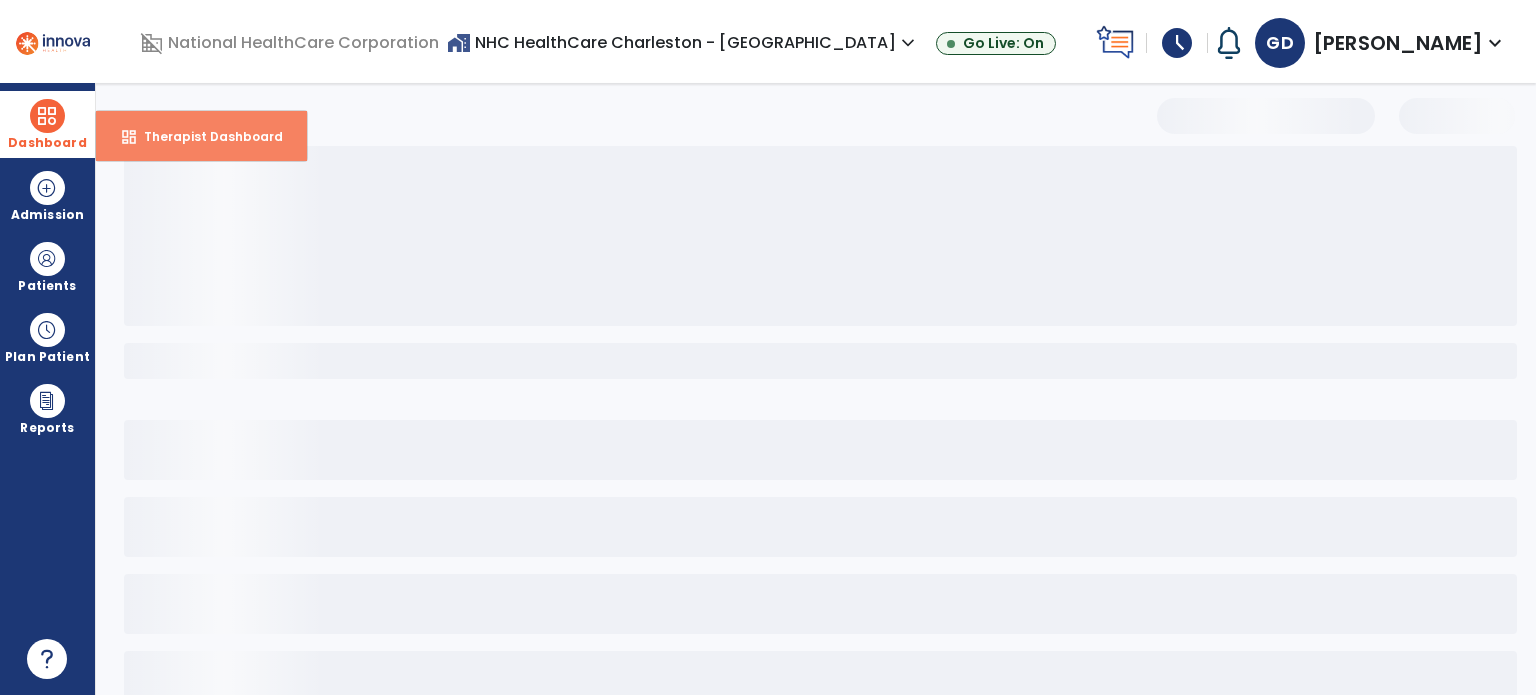 click on "dashboard  Therapist Dashboard" at bounding box center (201, 136) 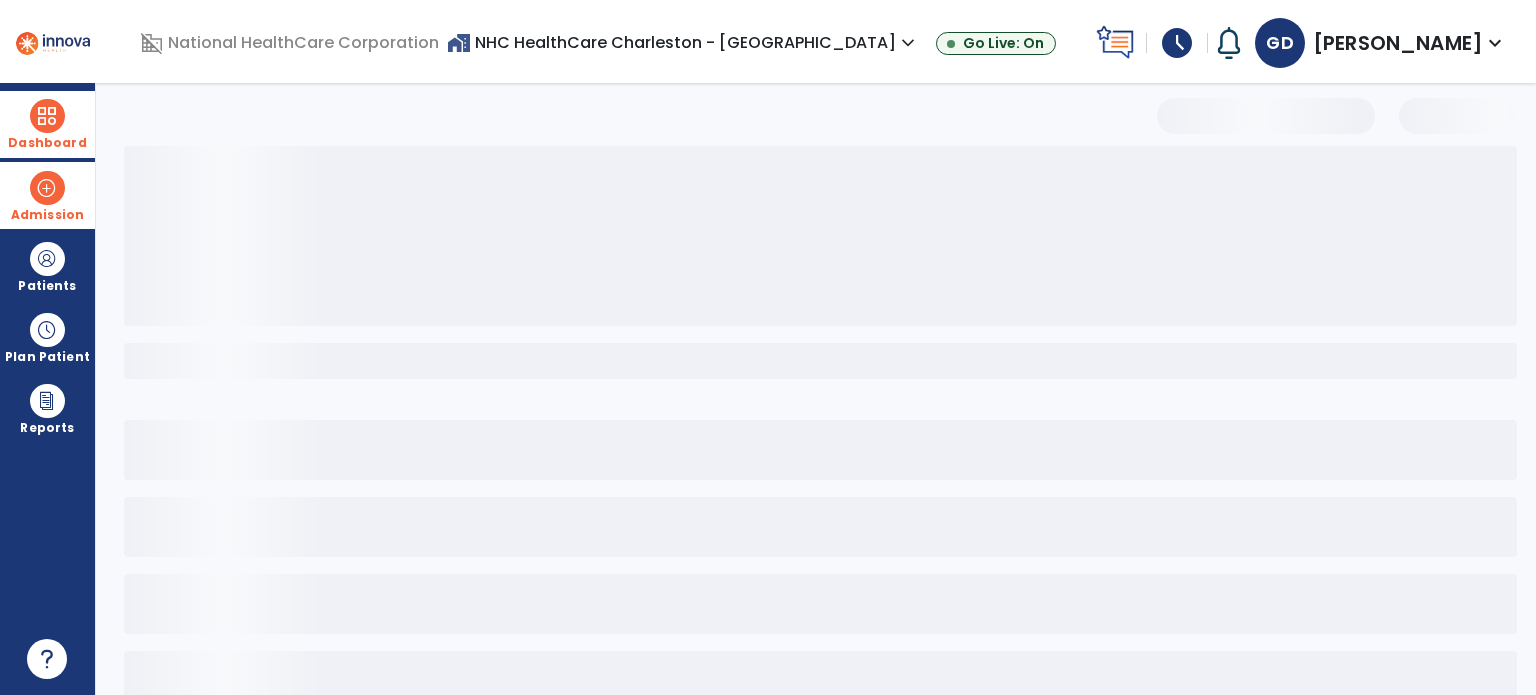 click on "Admission" at bounding box center (47, 215) 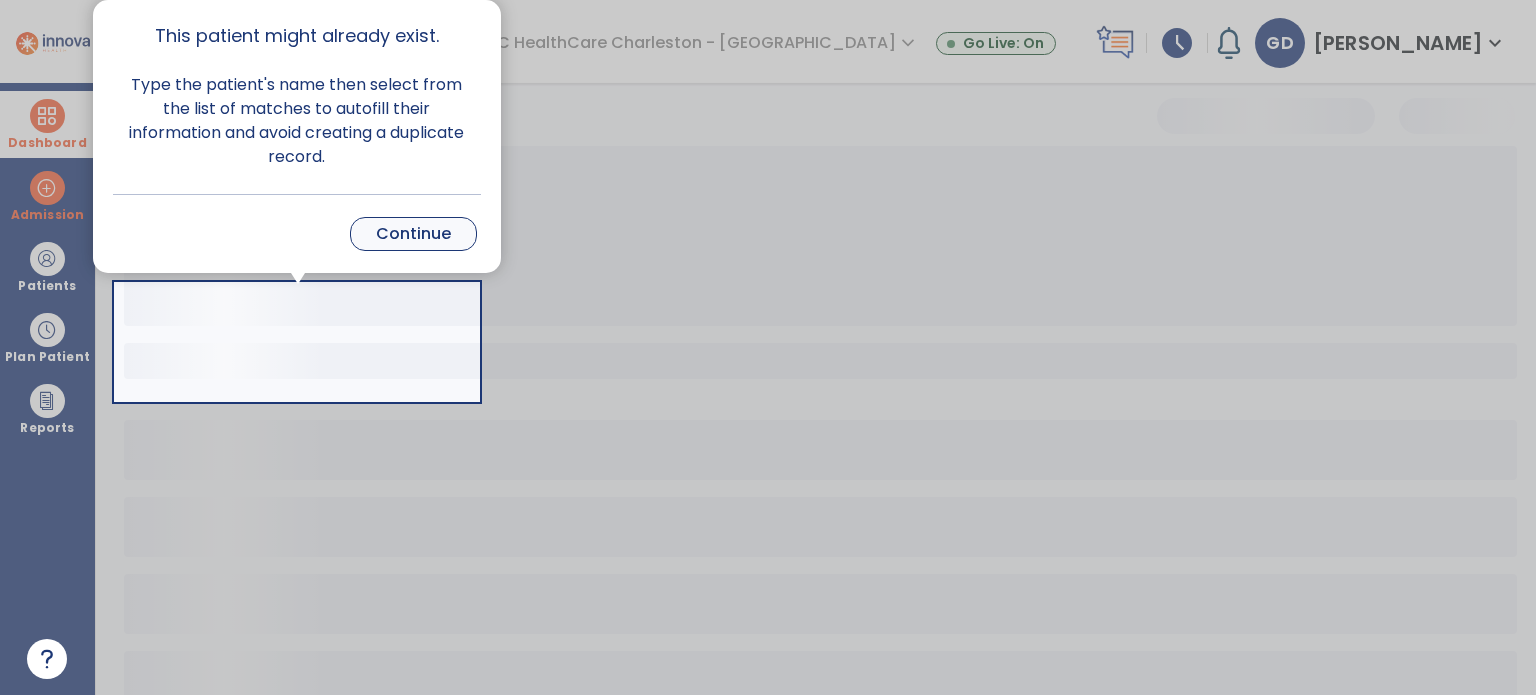 click on "Continue" at bounding box center (413, 234) 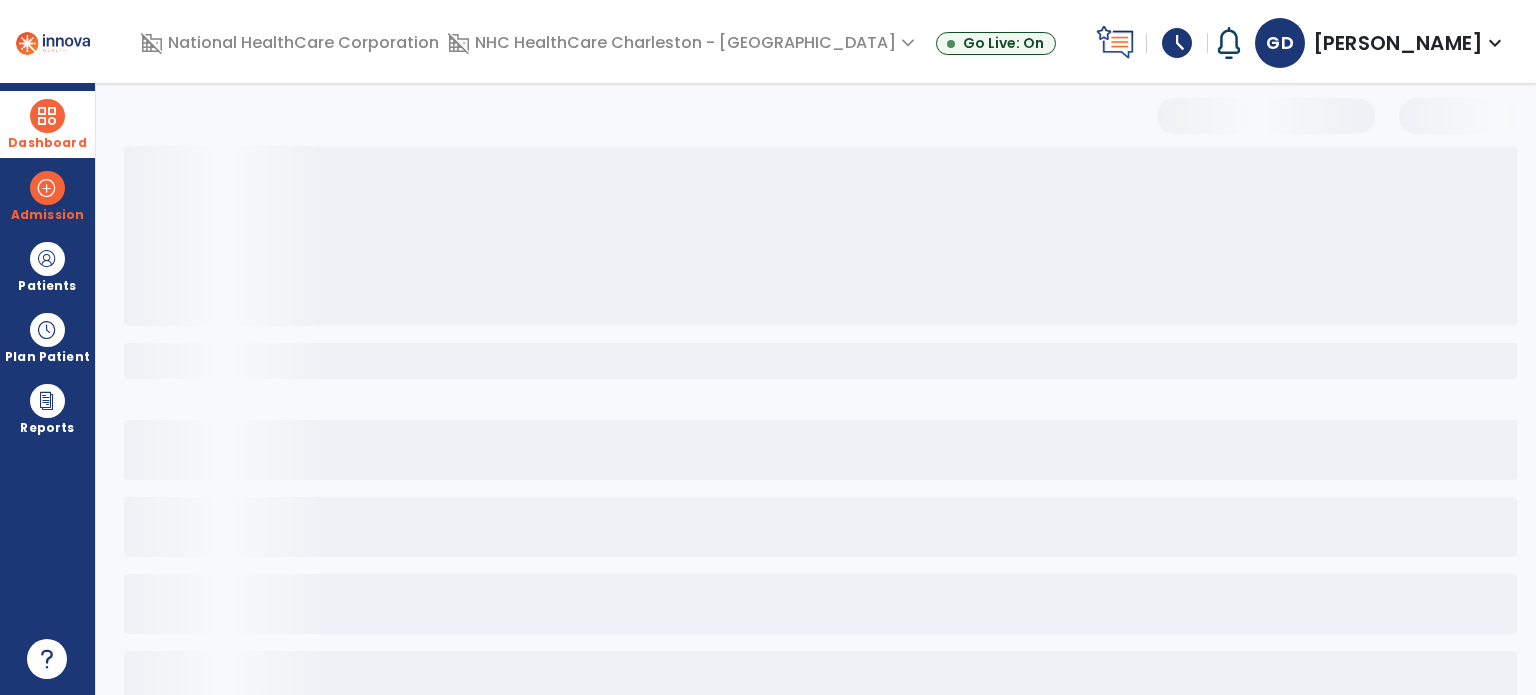 click on "Dashboard" at bounding box center [47, 124] 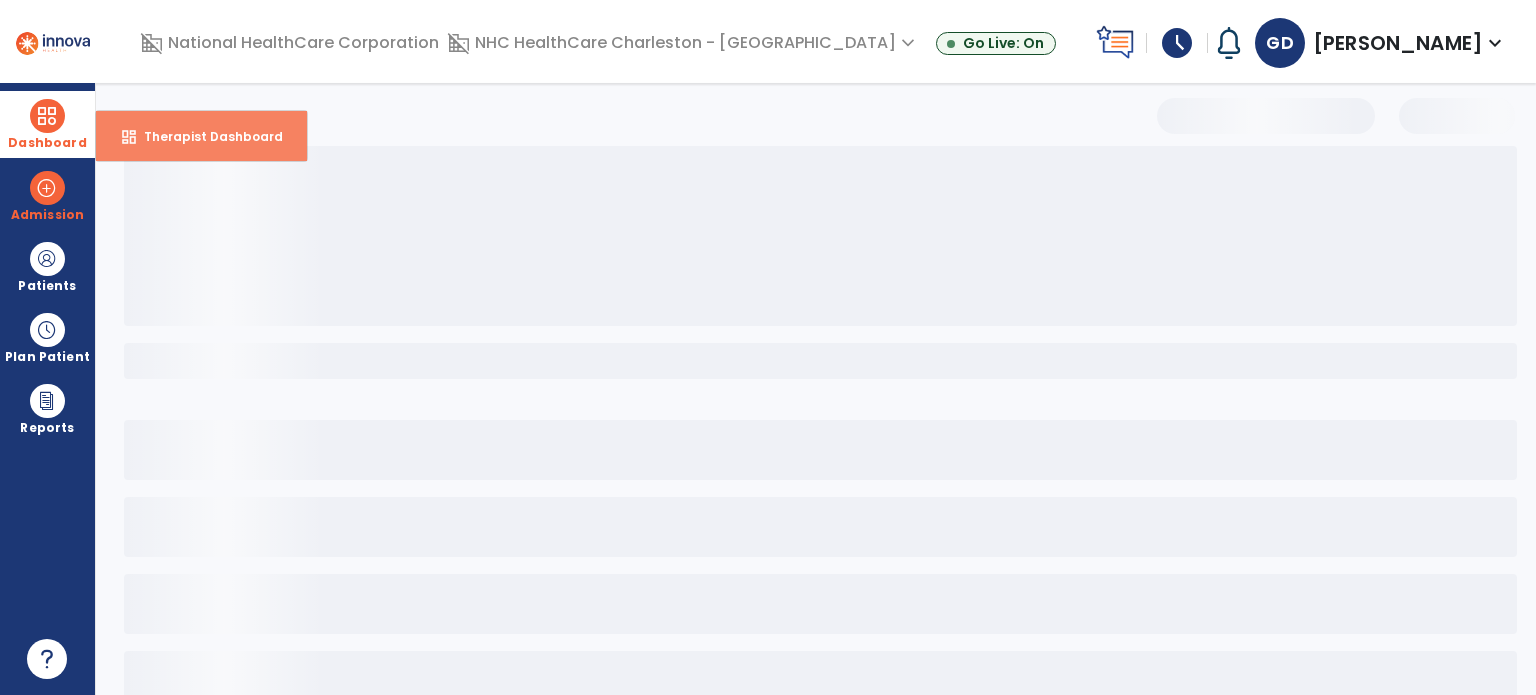 click on "Therapist Dashboard" at bounding box center [205, 136] 